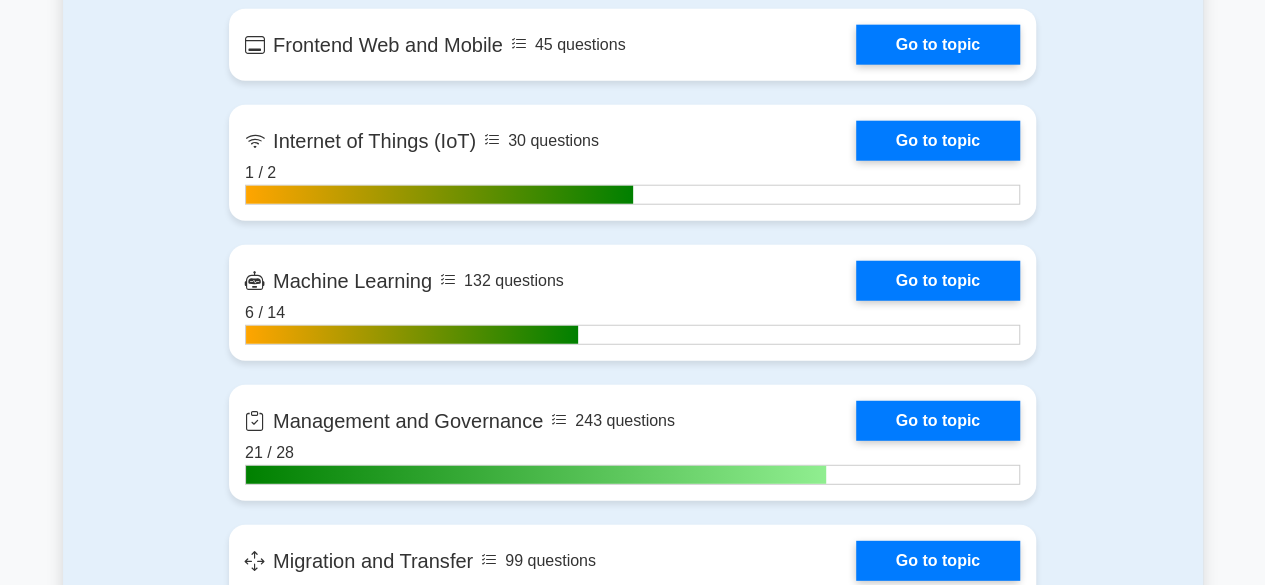 scroll, scrollTop: 0, scrollLeft: 0, axis: both 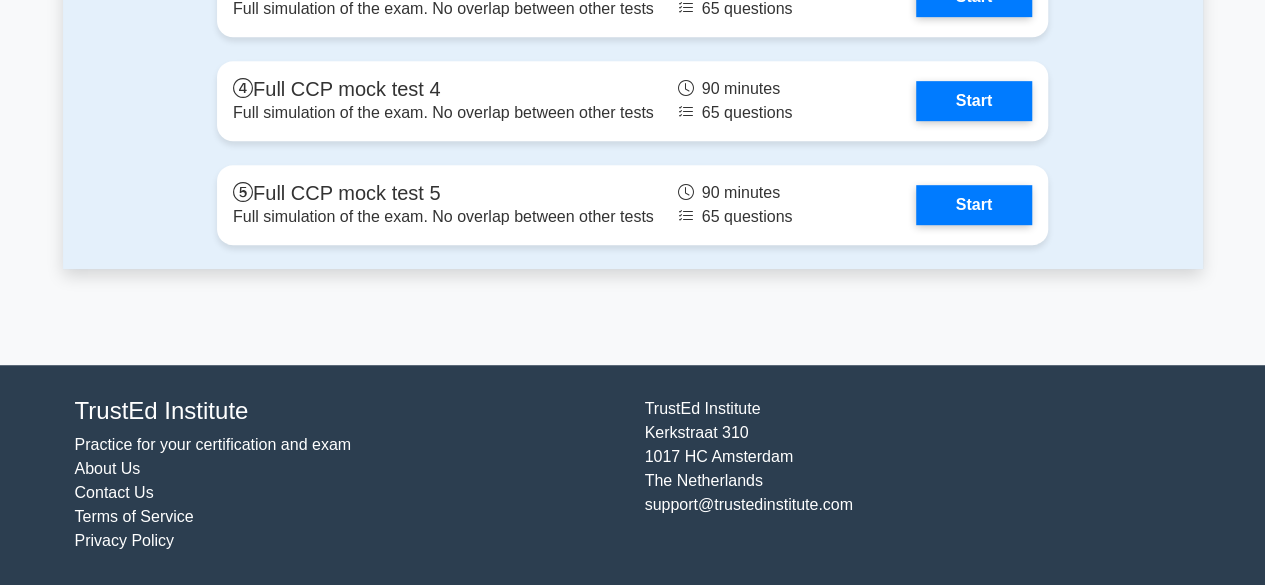 click on "Start" at bounding box center (974, -216) 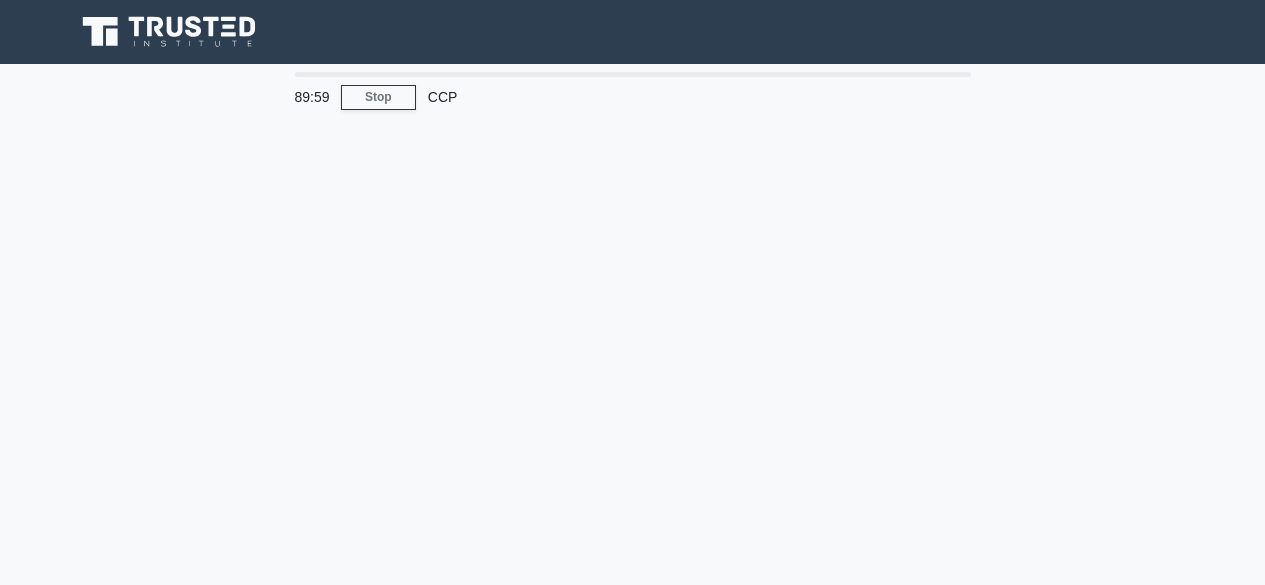 scroll, scrollTop: 0, scrollLeft: 0, axis: both 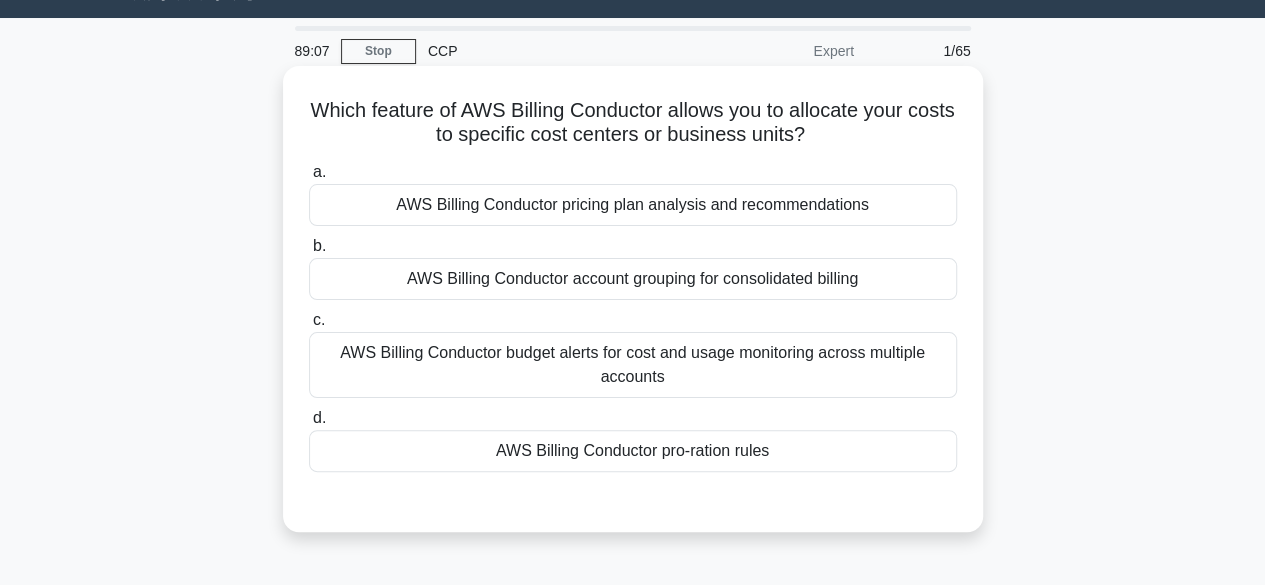 click on "AWS Billing Conductor account grouping for consolidated billing" at bounding box center (633, 279) 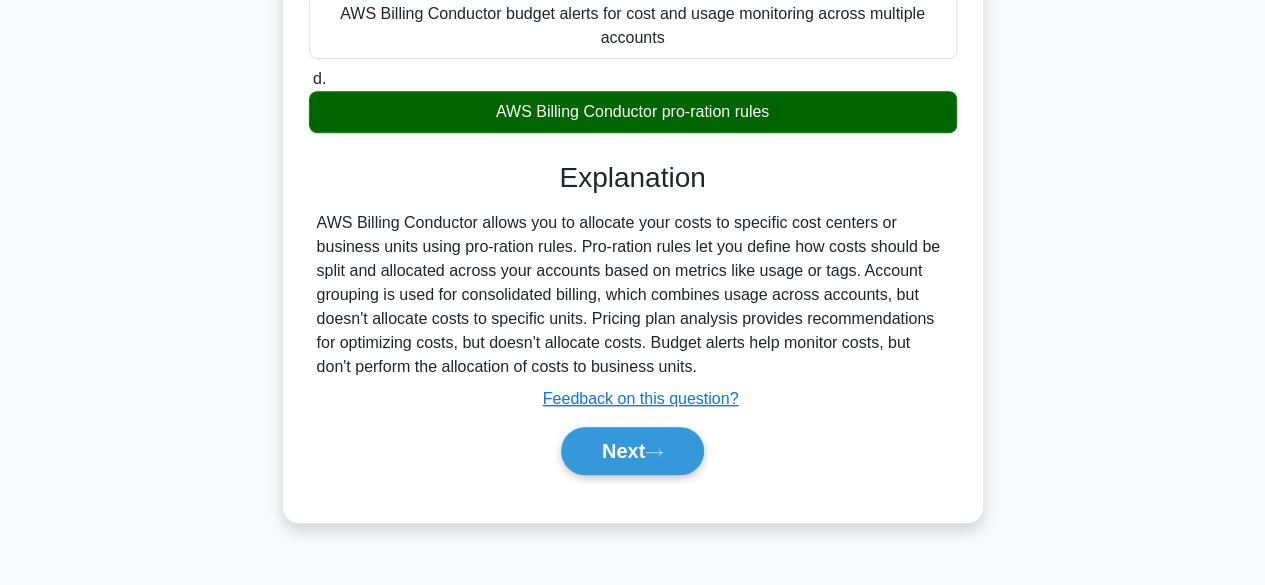 scroll, scrollTop: 388, scrollLeft: 0, axis: vertical 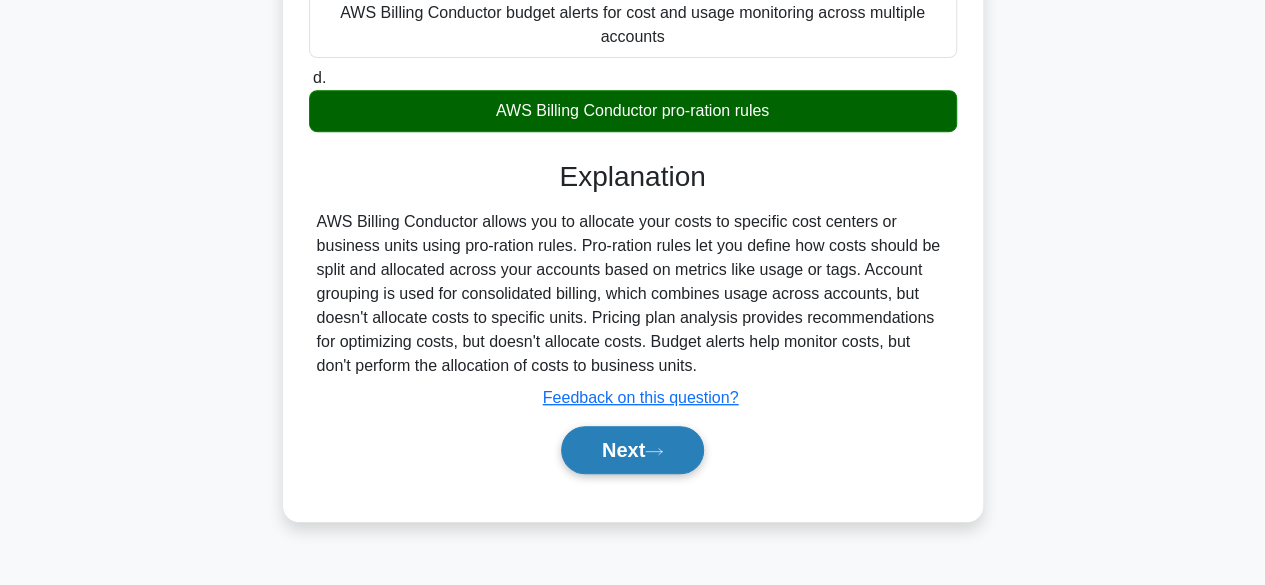 click on "Next" at bounding box center [632, 450] 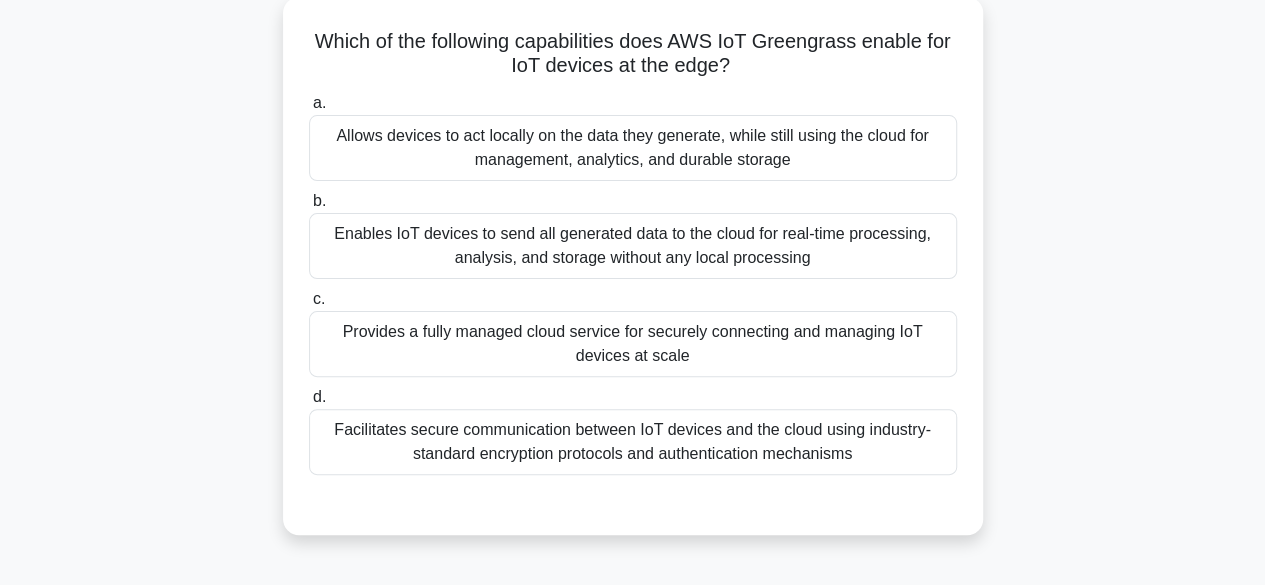 scroll, scrollTop: 121, scrollLeft: 0, axis: vertical 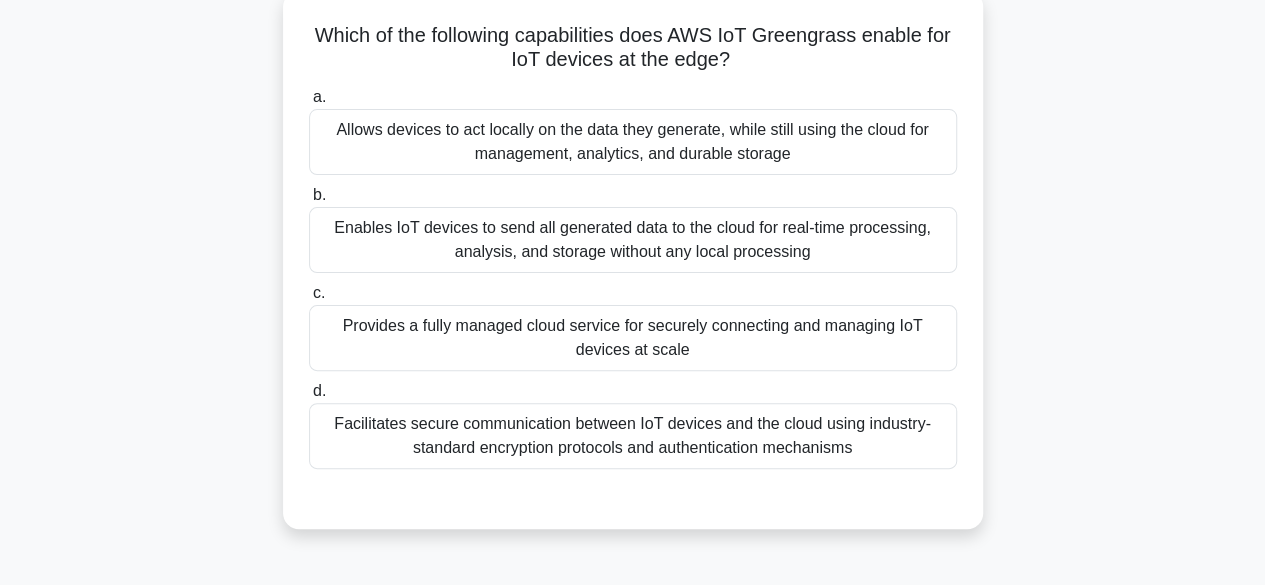 click on "Provides a fully managed cloud service for securely connecting and managing IoT devices at scale" at bounding box center (633, 338) 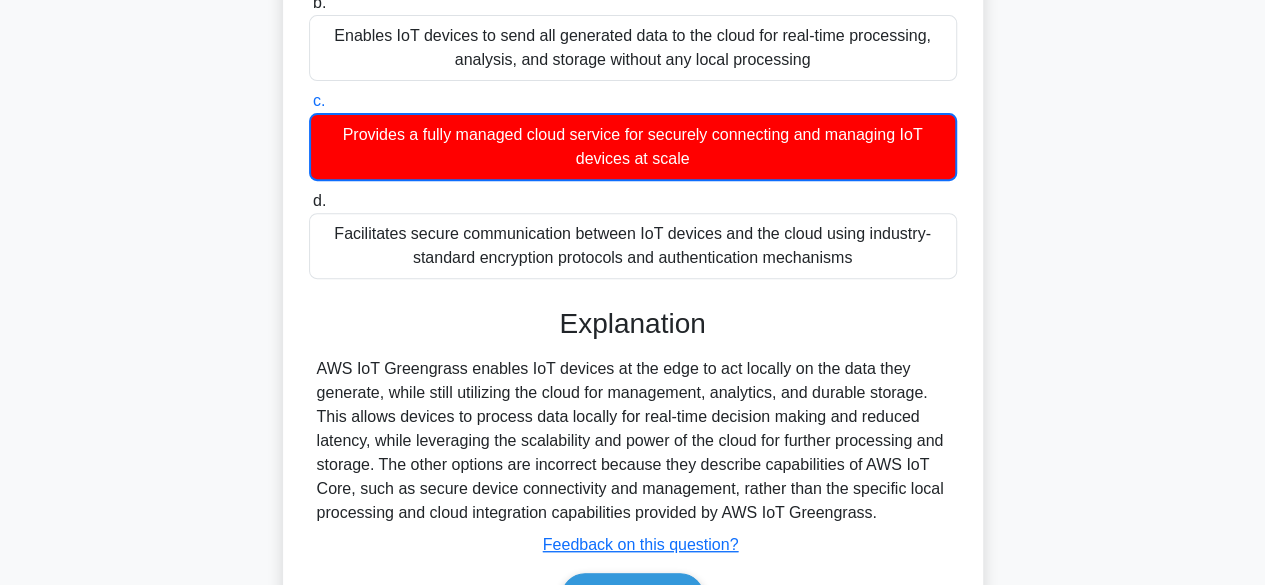 scroll, scrollTop: 495, scrollLeft: 0, axis: vertical 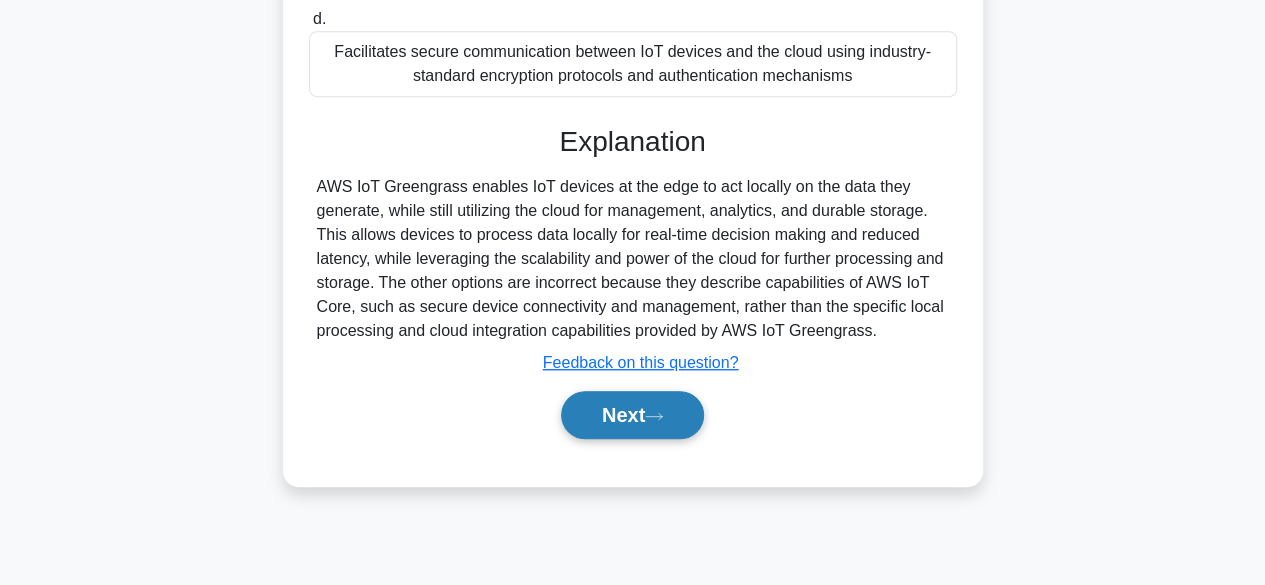 click on "Next" at bounding box center (632, 415) 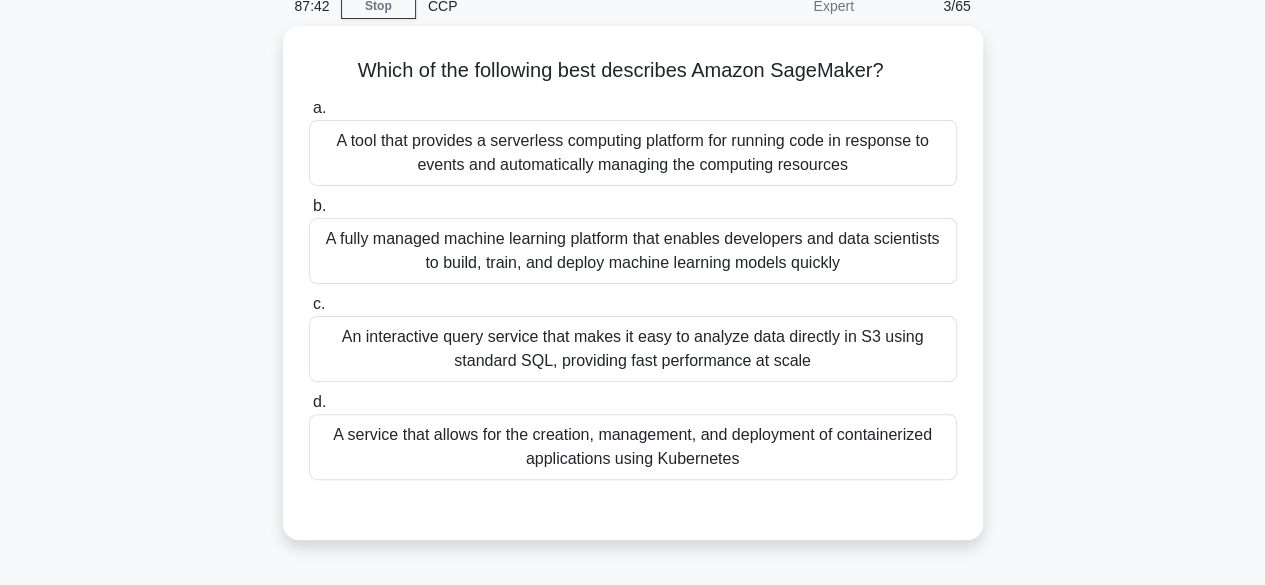 scroll, scrollTop: 97, scrollLeft: 0, axis: vertical 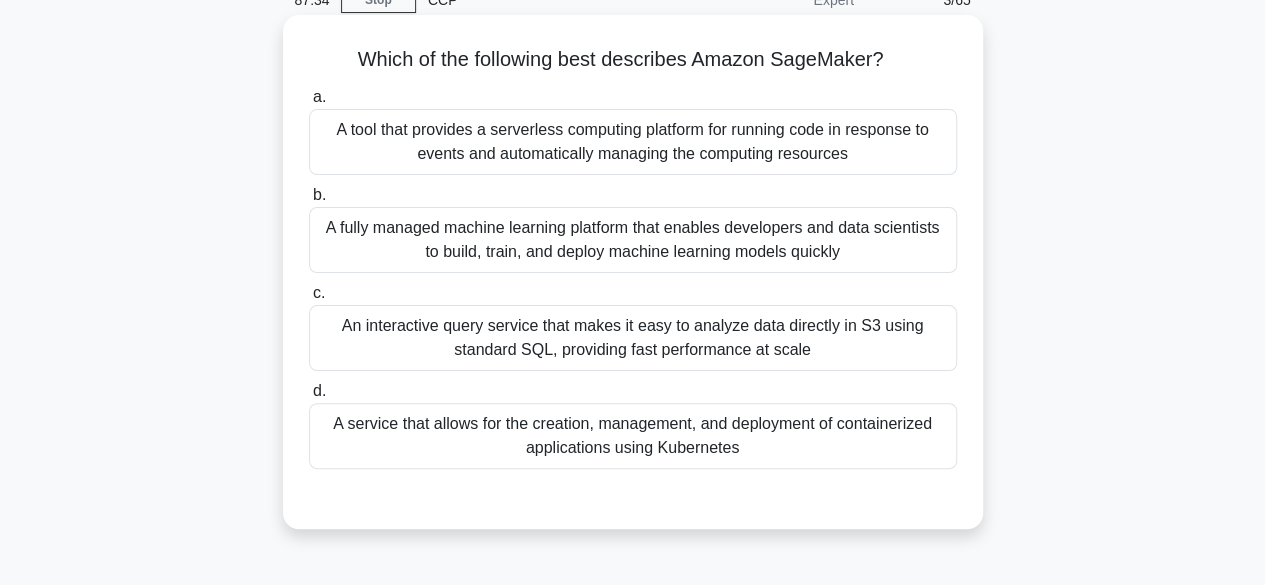 click on "A fully managed machine learning platform that enables developers and data scientists to build, train, and deploy machine learning models quickly" at bounding box center (633, 240) 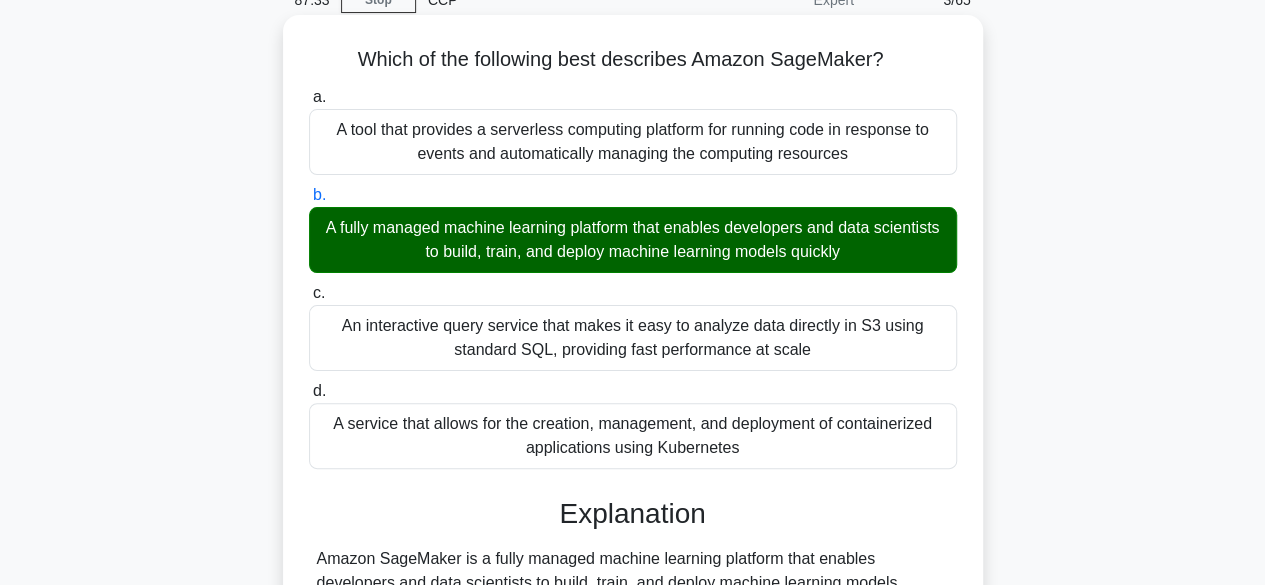 scroll, scrollTop: 525, scrollLeft: 0, axis: vertical 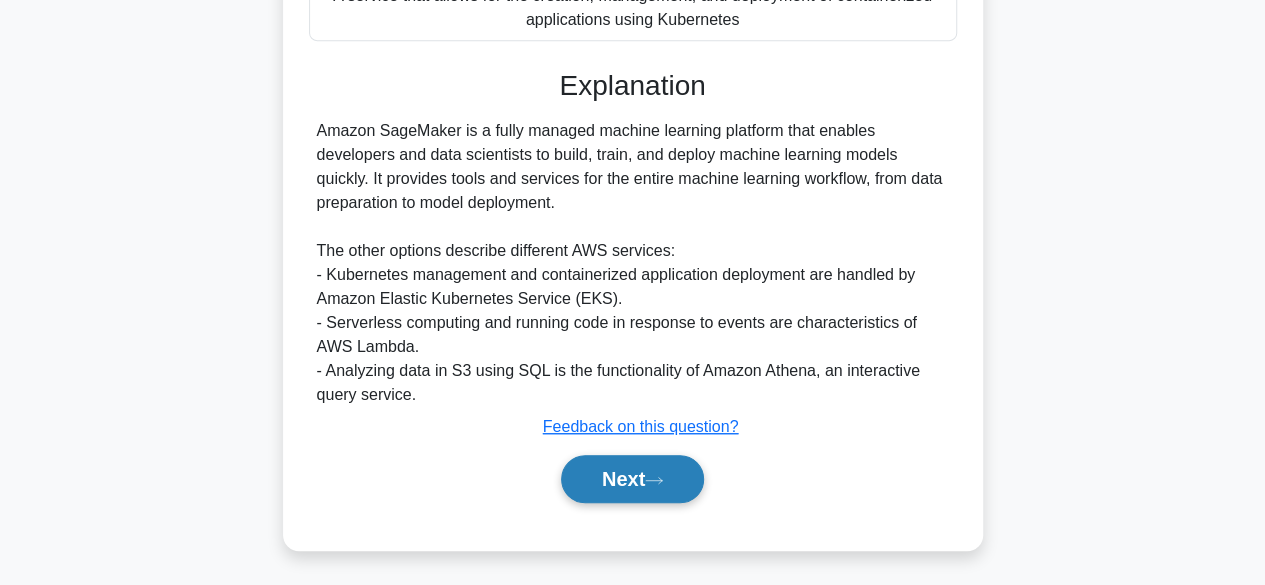 click on "Next" at bounding box center (632, 479) 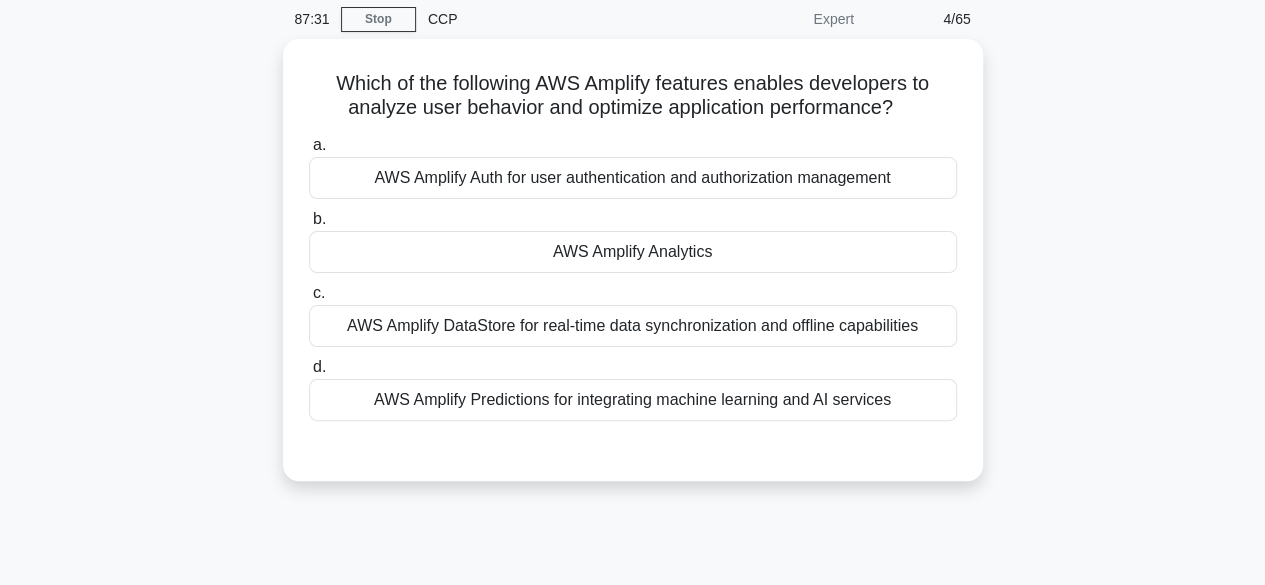 scroll, scrollTop: 0, scrollLeft: 0, axis: both 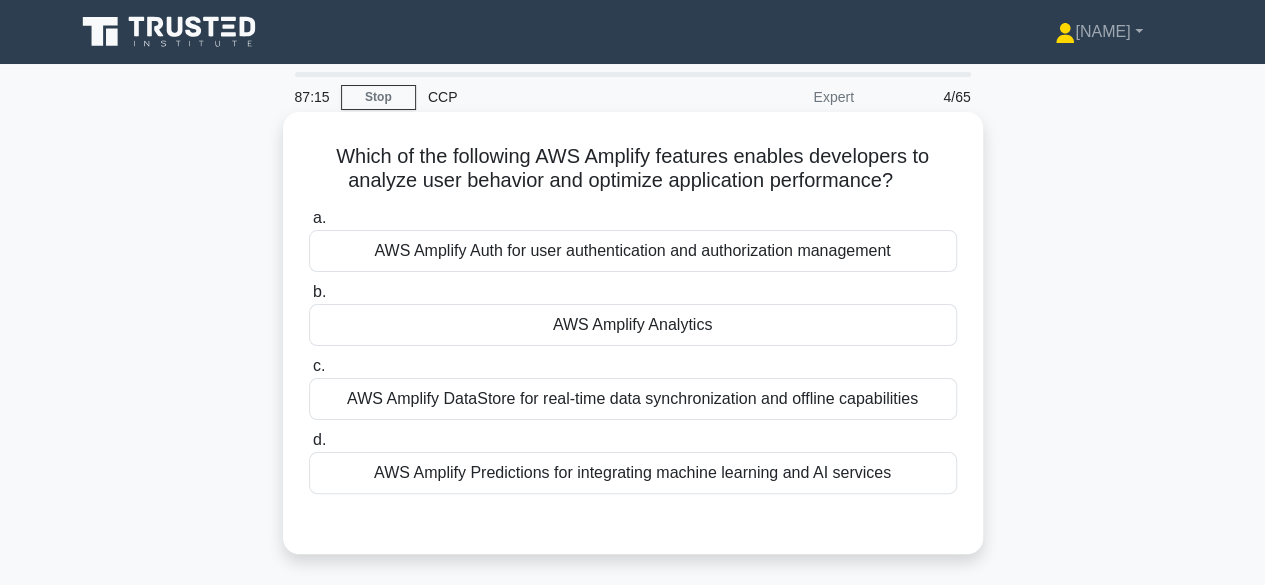 click on "AWS Amplify Analytics" at bounding box center [633, 325] 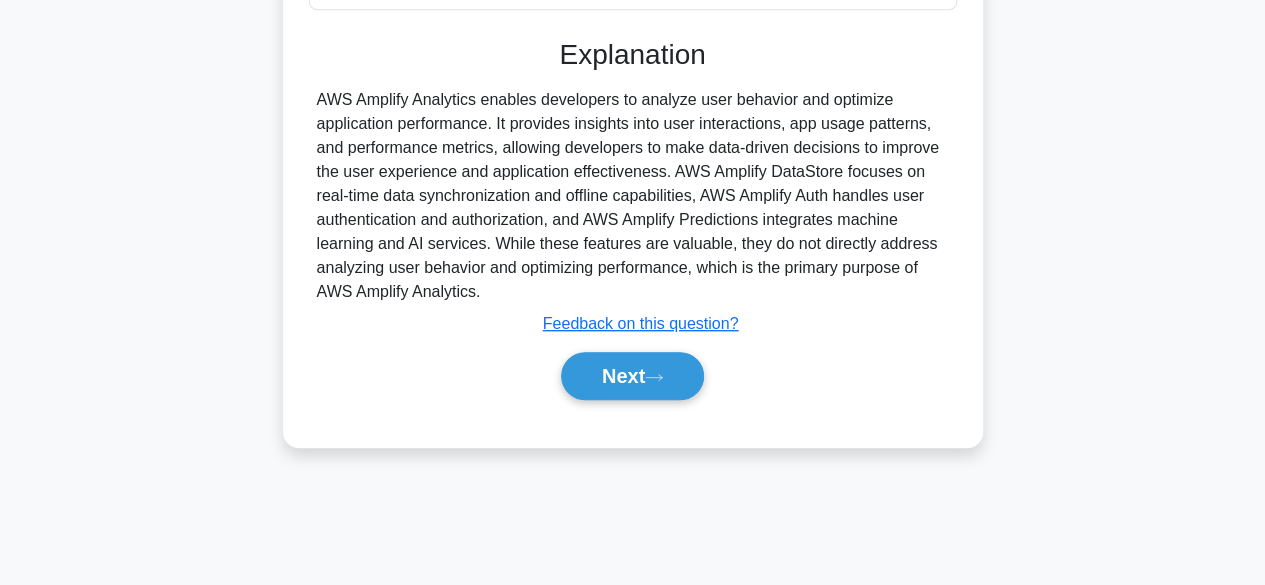 scroll, scrollTop: 495, scrollLeft: 0, axis: vertical 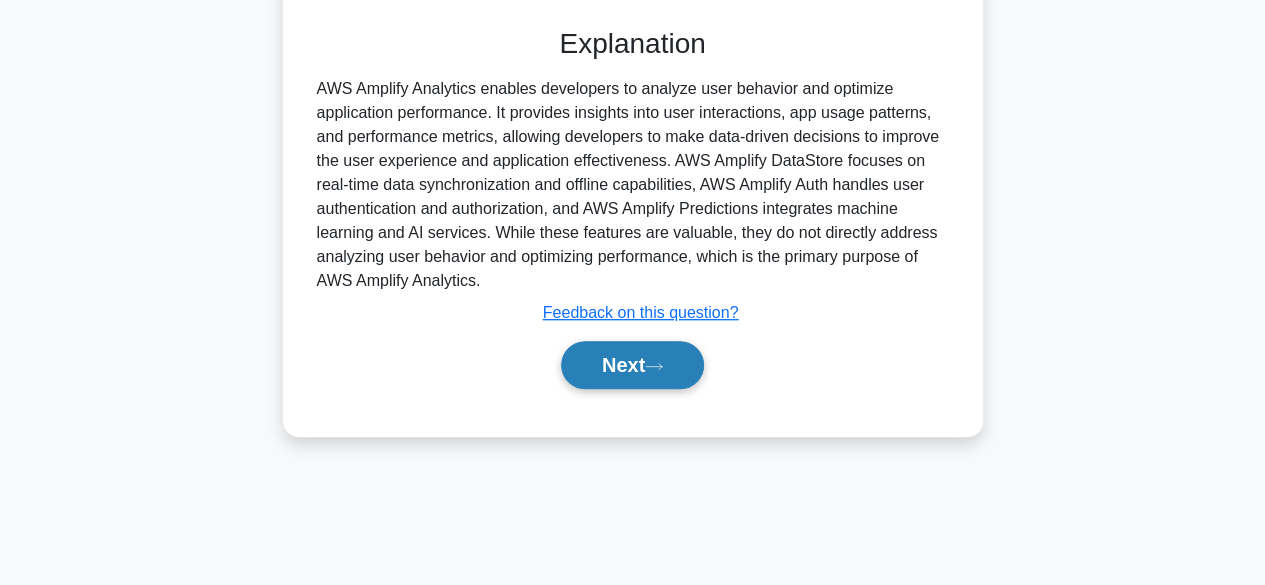 click on "Next" at bounding box center (632, 365) 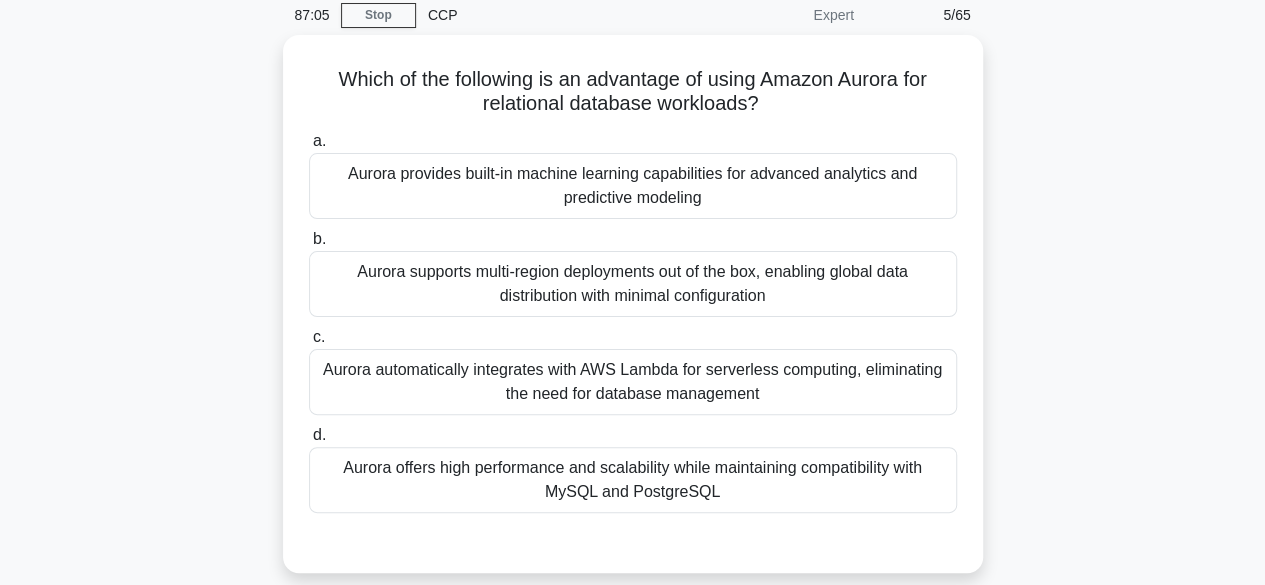 scroll, scrollTop: 128, scrollLeft: 0, axis: vertical 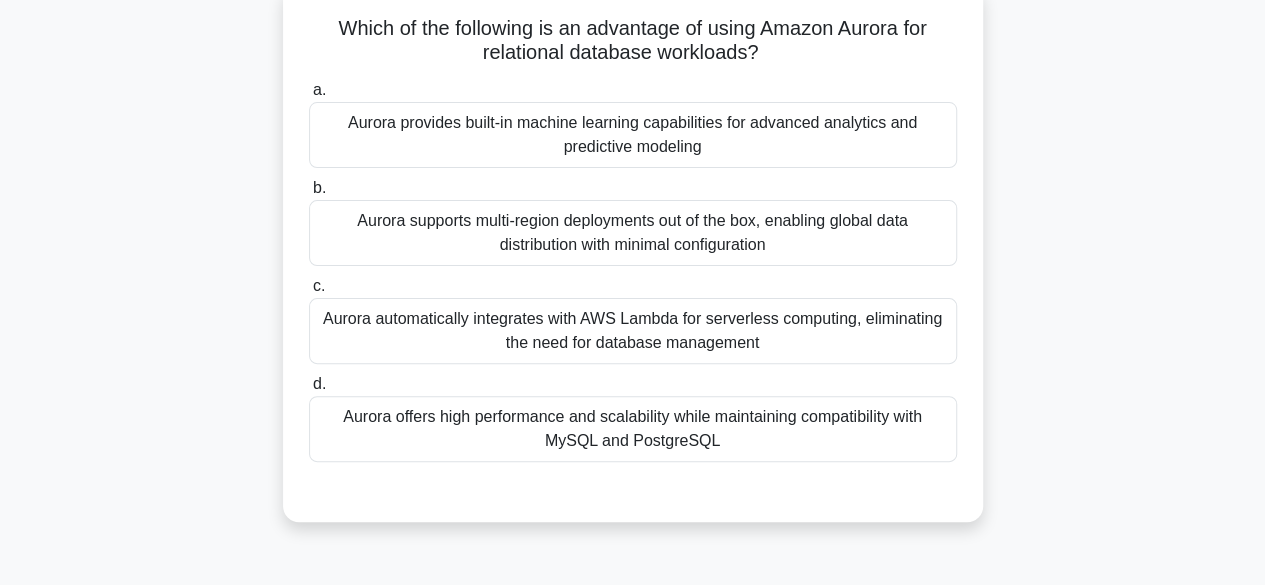 click on "Aurora offers high performance and scalability while maintaining compatibility with MySQL and PostgreSQL" at bounding box center [633, 429] 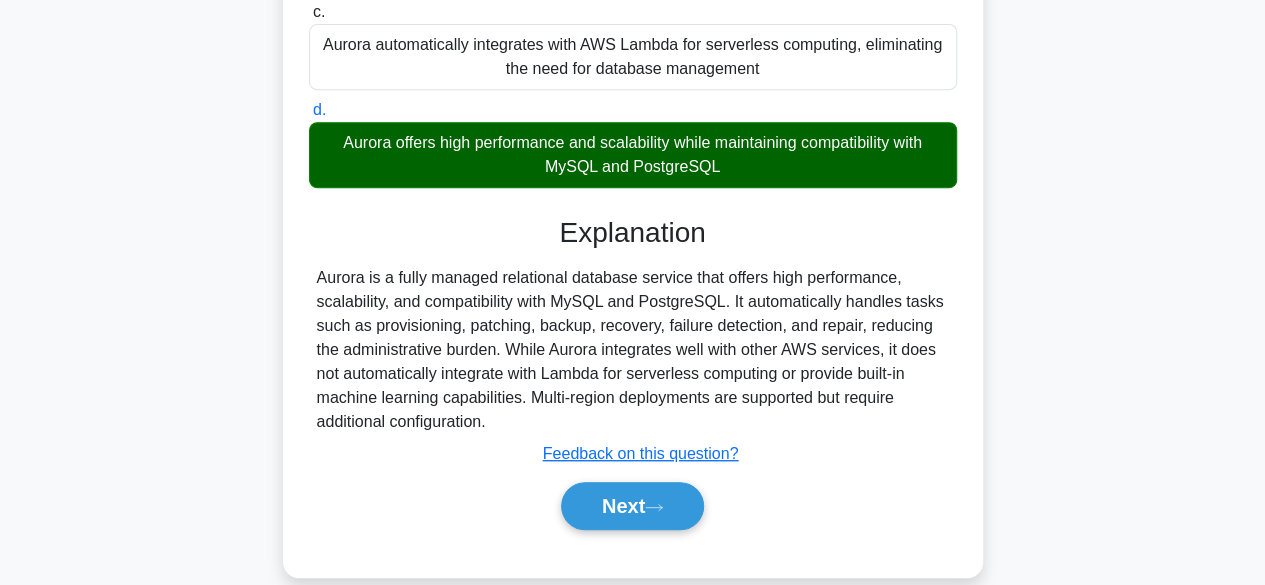 scroll, scrollTop: 495, scrollLeft: 0, axis: vertical 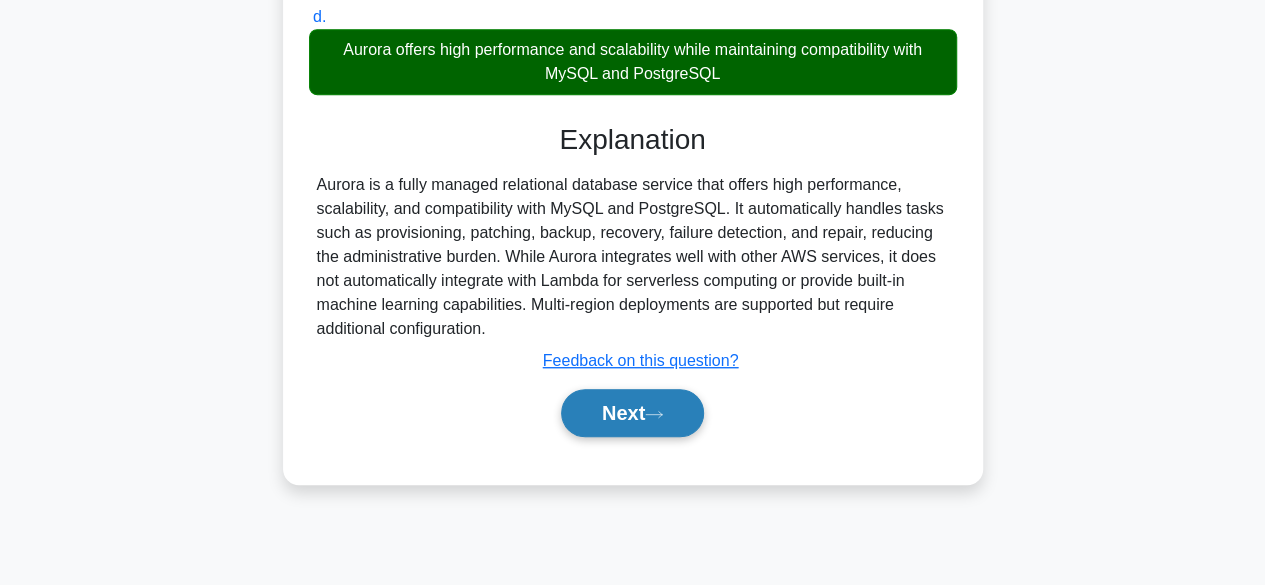 click 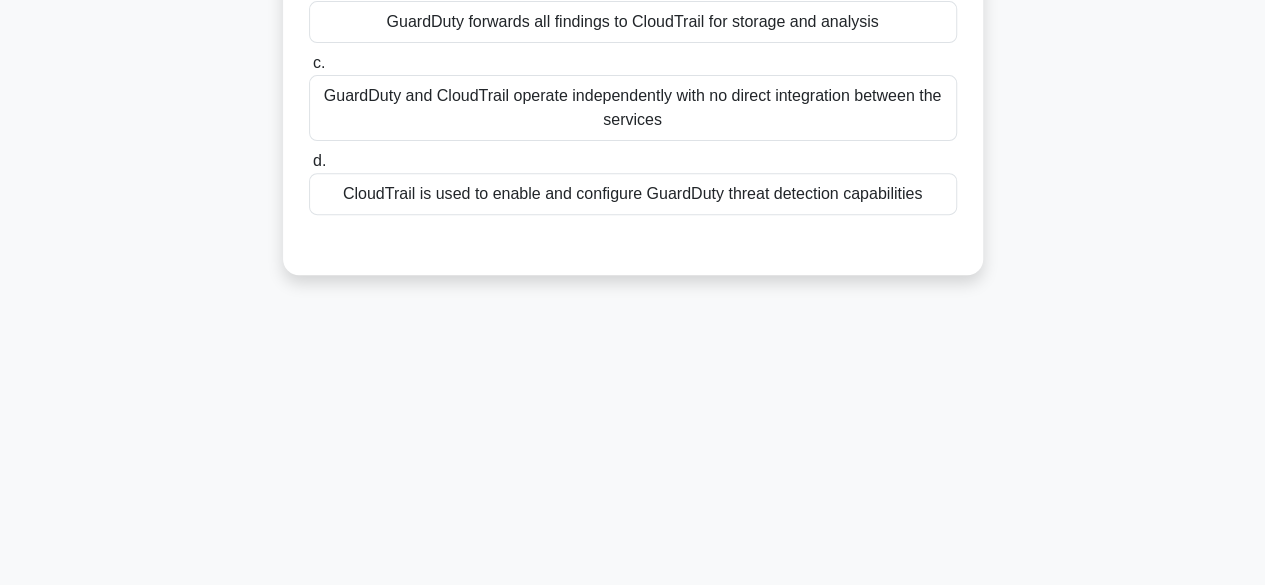 scroll, scrollTop: 0, scrollLeft: 0, axis: both 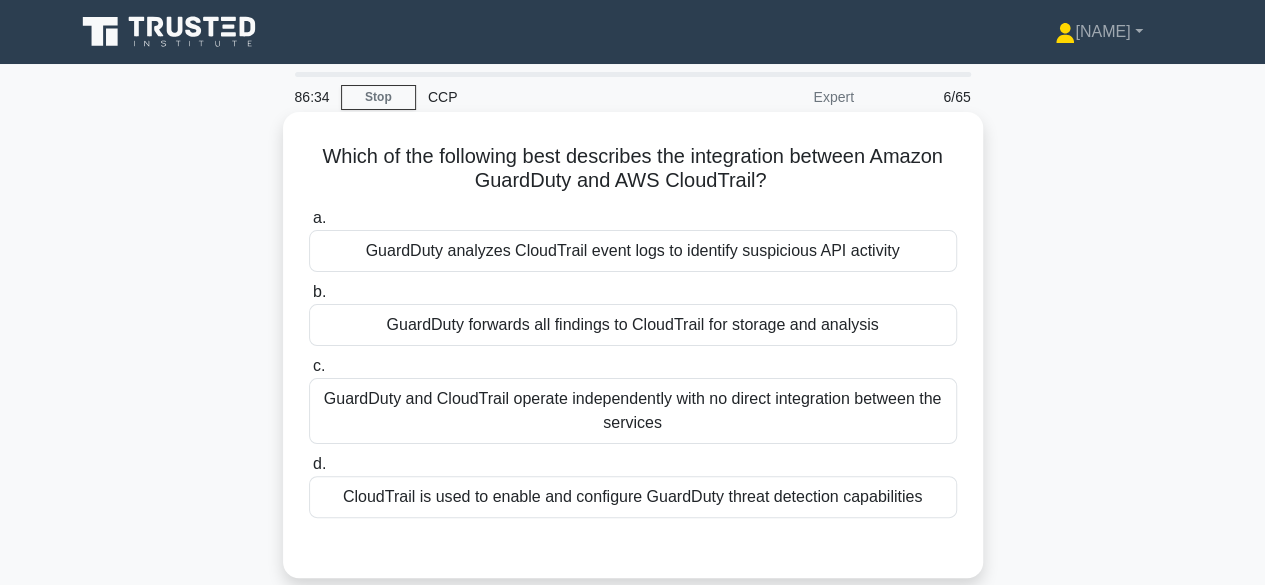 click on "GuardDuty analyzes CloudTrail event logs to identify suspicious API activity" at bounding box center (633, 251) 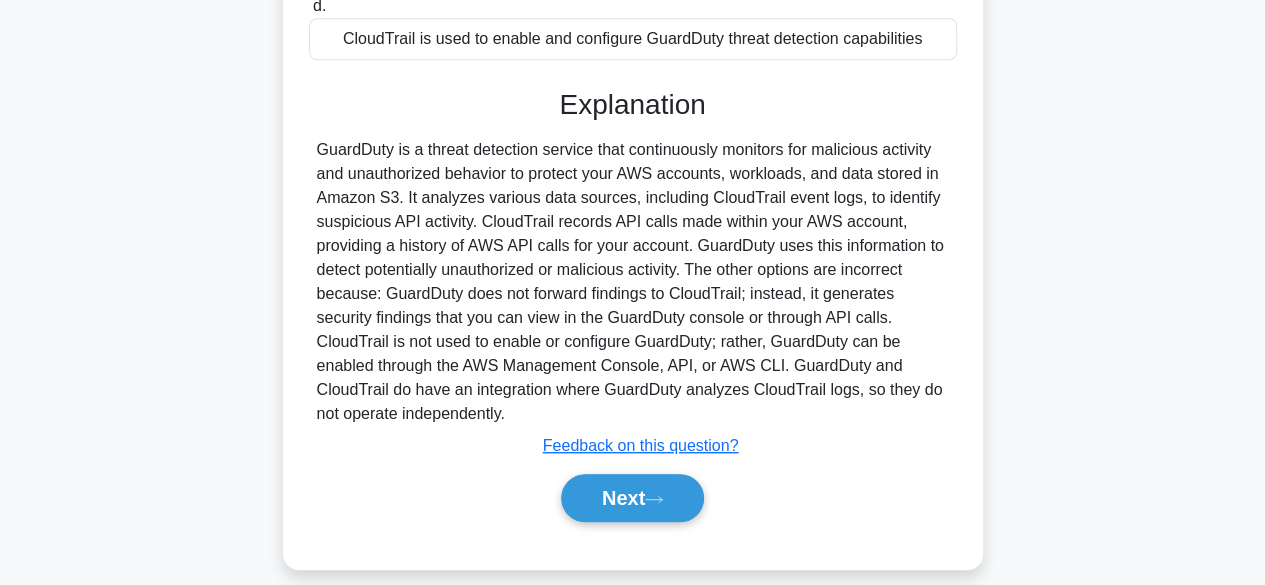 scroll, scrollTop: 495, scrollLeft: 0, axis: vertical 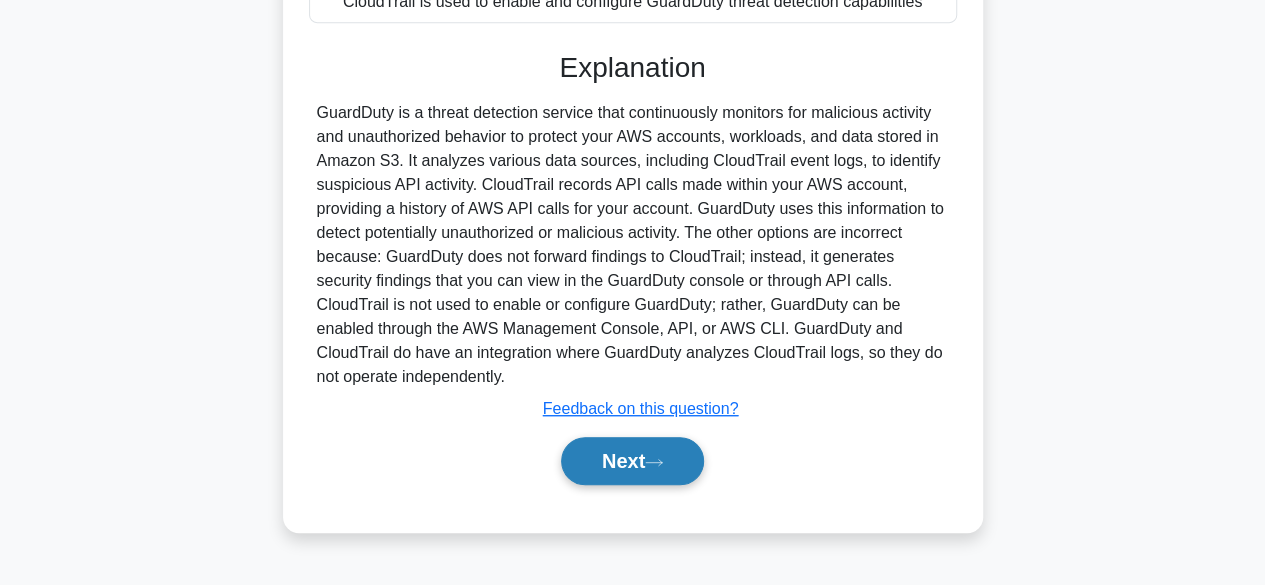 click on "Next" at bounding box center (632, 461) 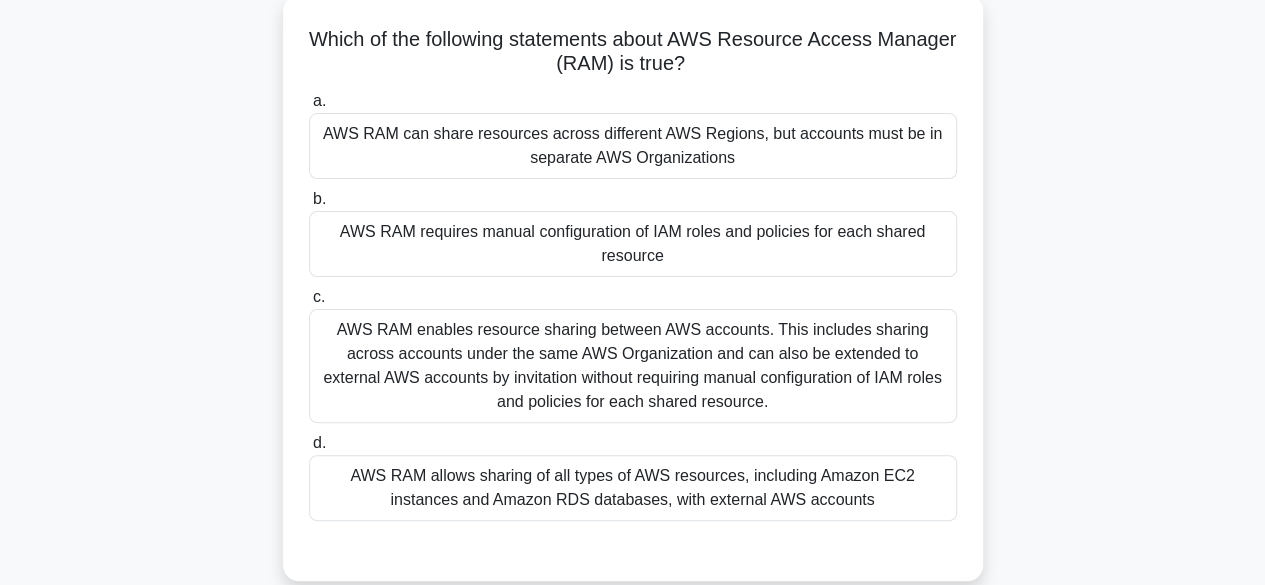 scroll, scrollTop: 124, scrollLeft: 0, axis: vertical 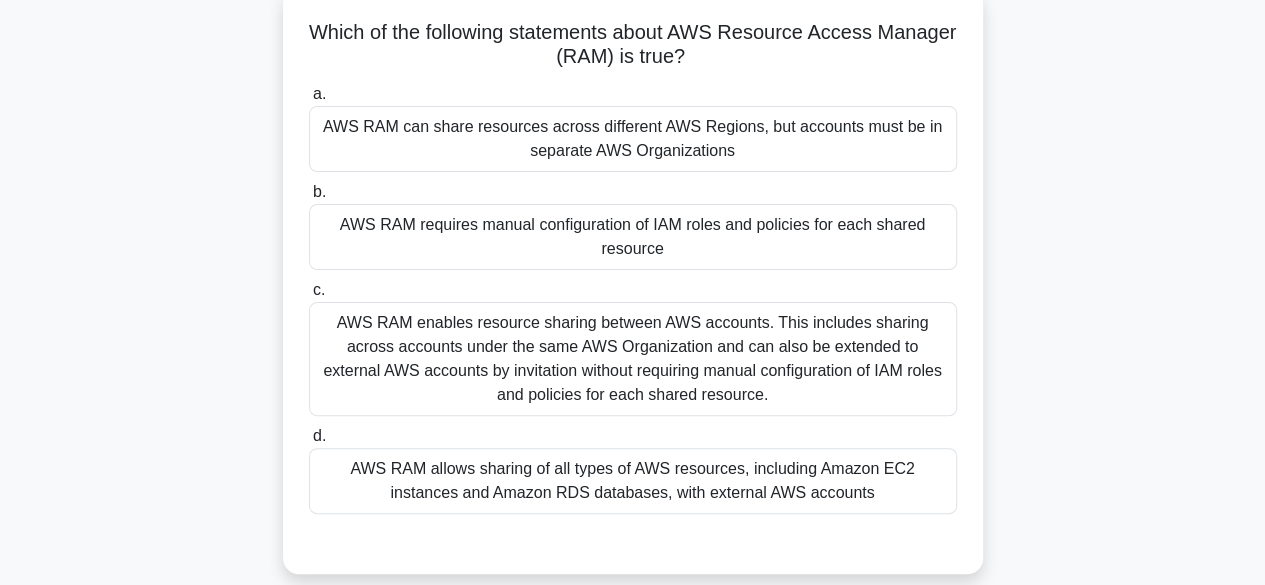 click on "AWS RAM enables resource sharing between AWS accounts. This includes sharing across accounts under the same AWS Organization and can also be extended to external AWS accounts by invitation without requiring manual configuration of IAM roles and policies for each shared resource." at bounding box center [633, 359] 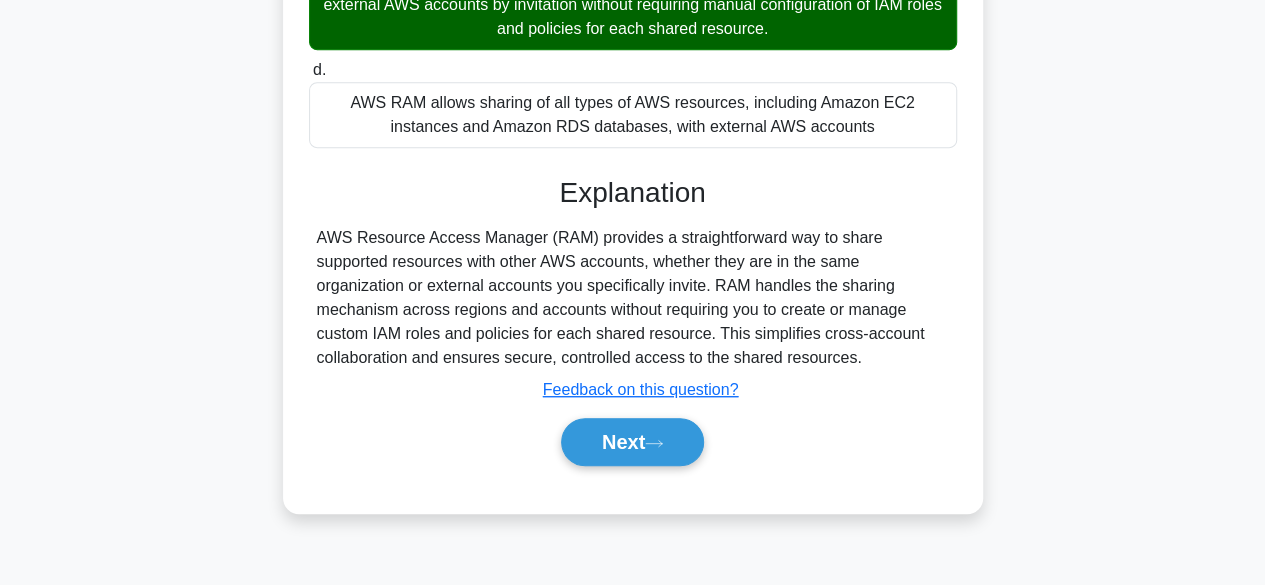 scroll, scrollTop: 495, scrollLeft: 0, axis: vertical 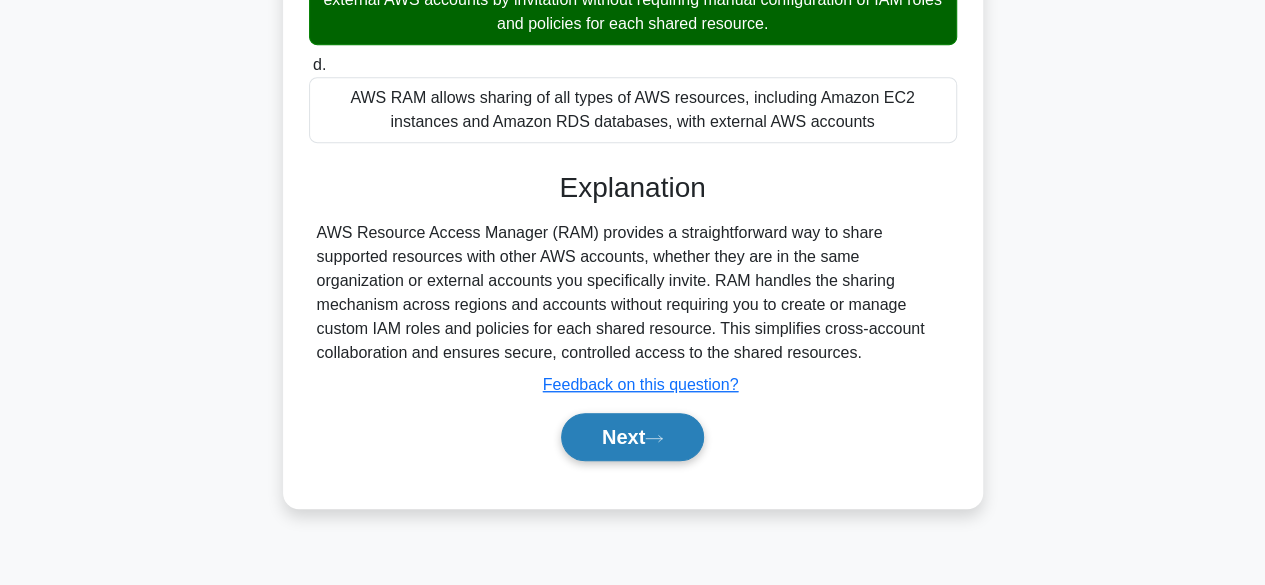 click on "Next" at bounding box center [632, 437] 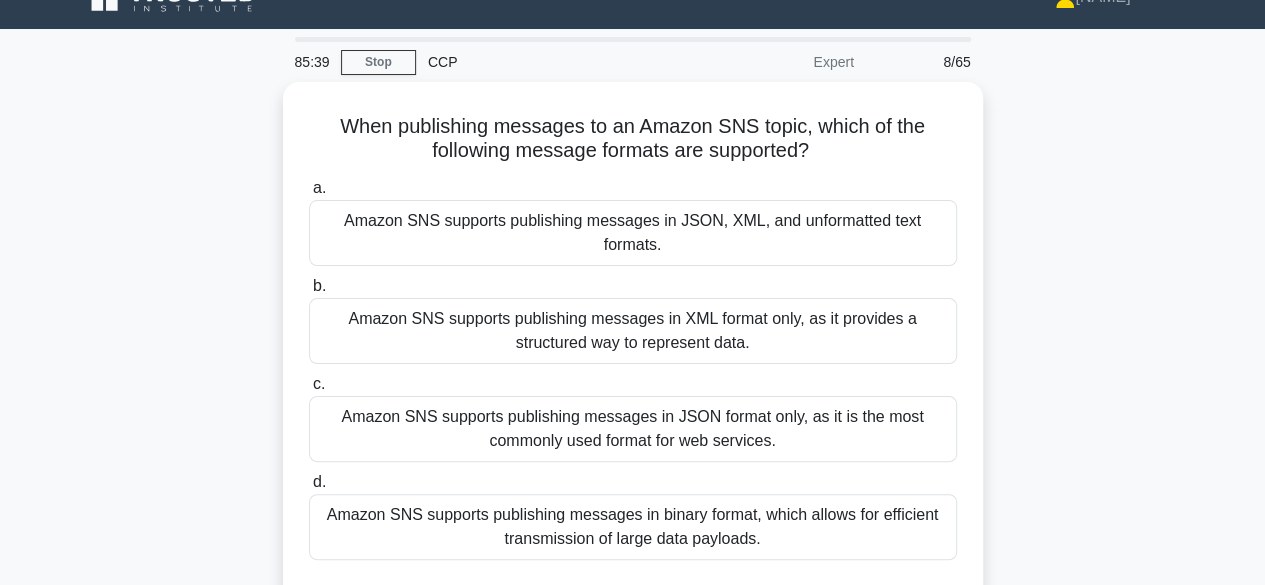 scroll, scrollTop: 77, scrollLeft: 0, axis: vertical 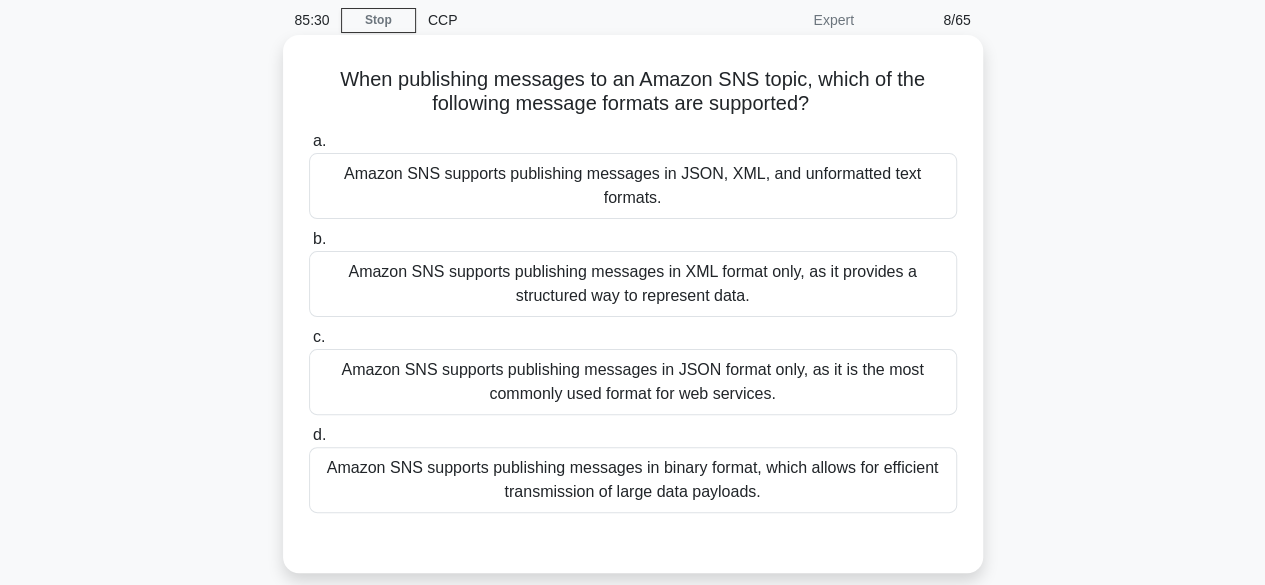 click on "Amazon SNS supports publishing messages in JSON, XML, and unformatted text formats." at bounding box center [633, 186] 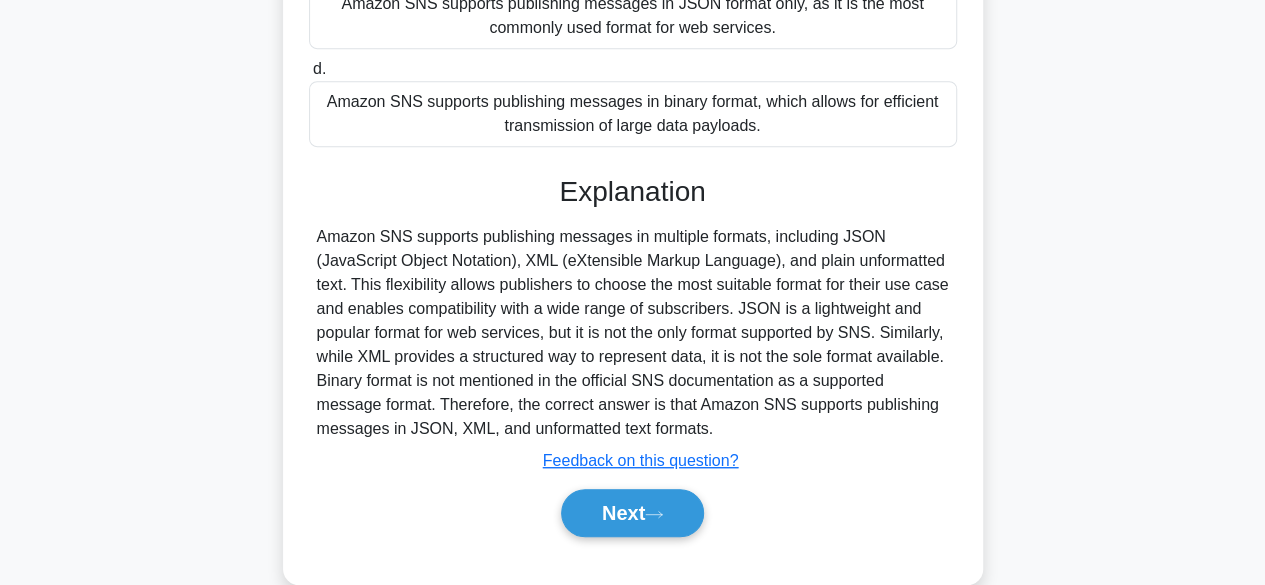 scroll, scrollTop: 495, scrollLeft: 0, axis: vertical 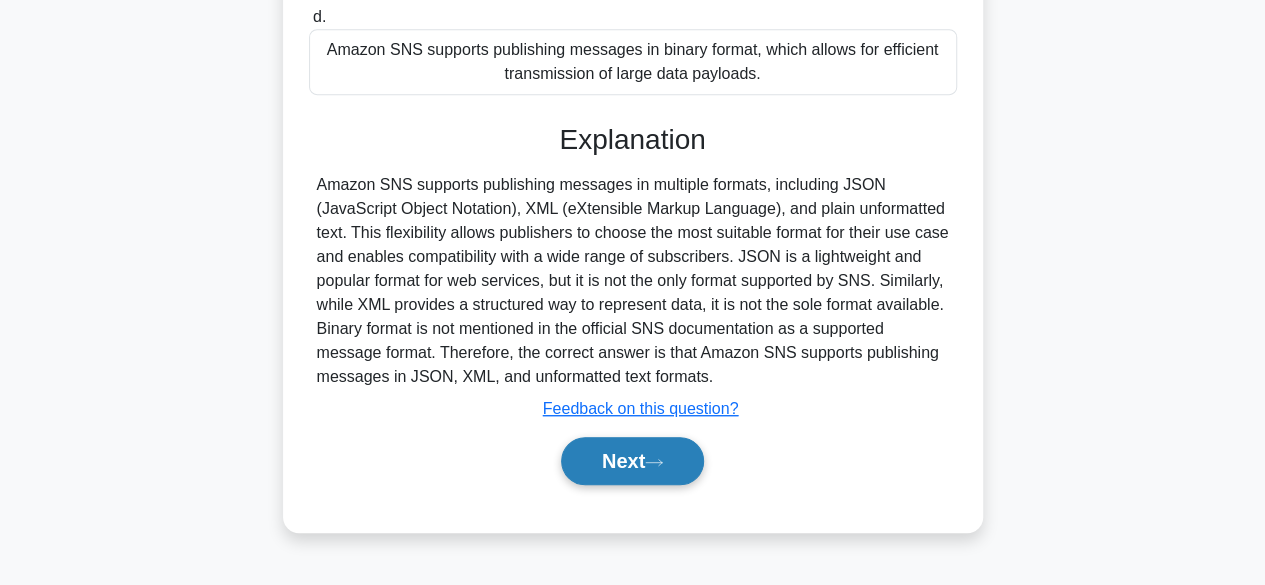 click 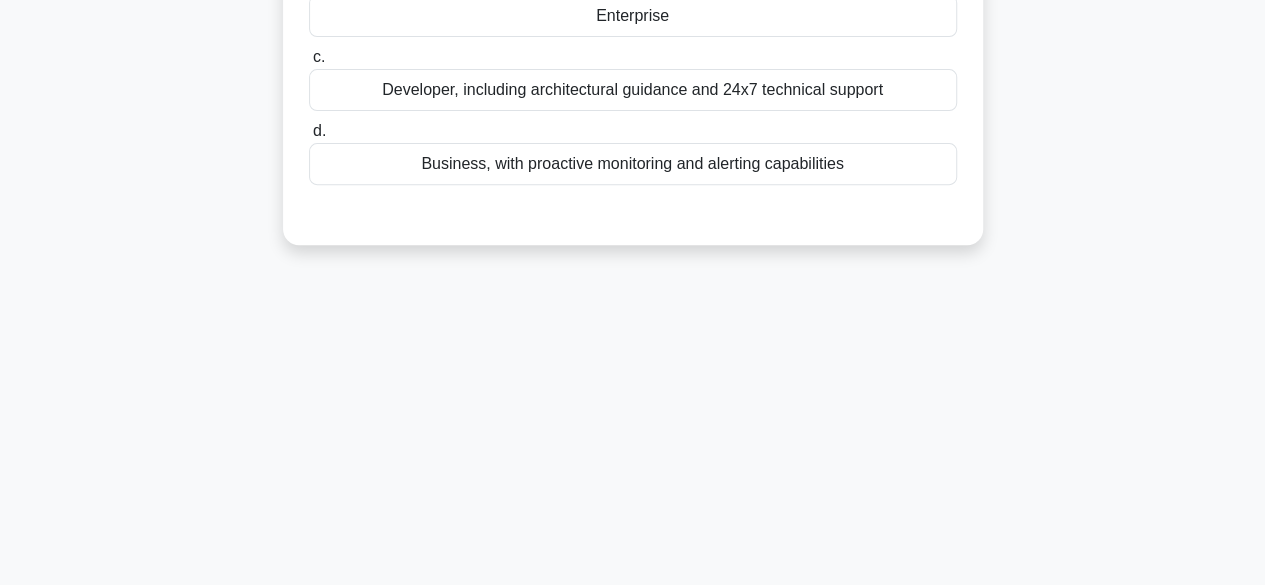 scroll, scrollTop: 0, scrollLeft: 0, axis: both 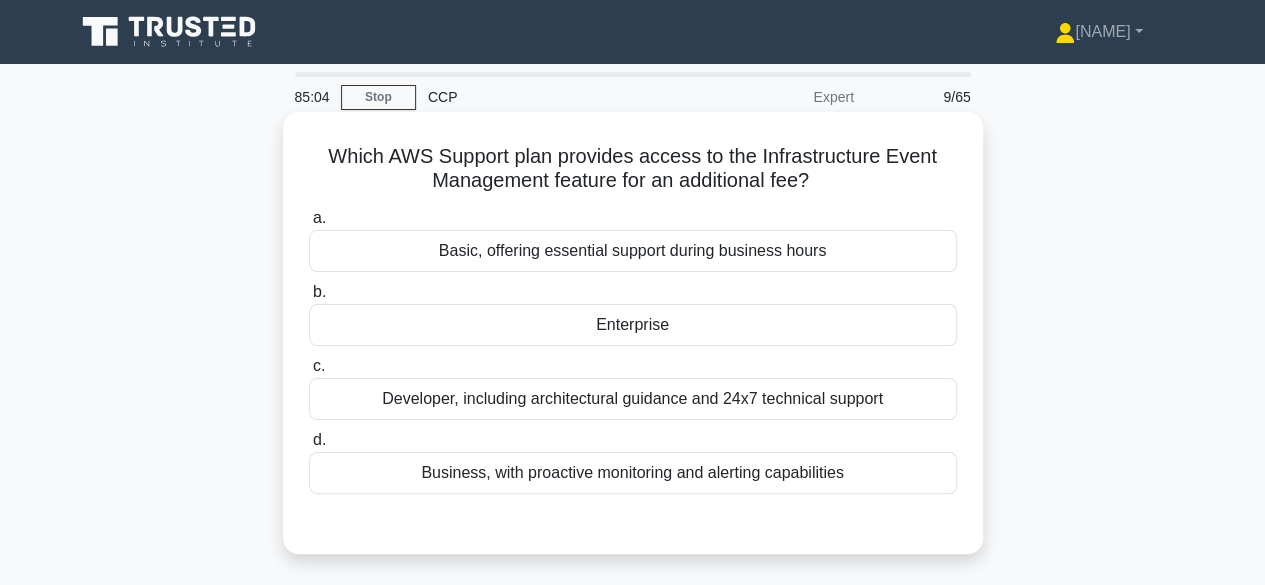 click on "Enterprise" at bounding box center (633, 325) 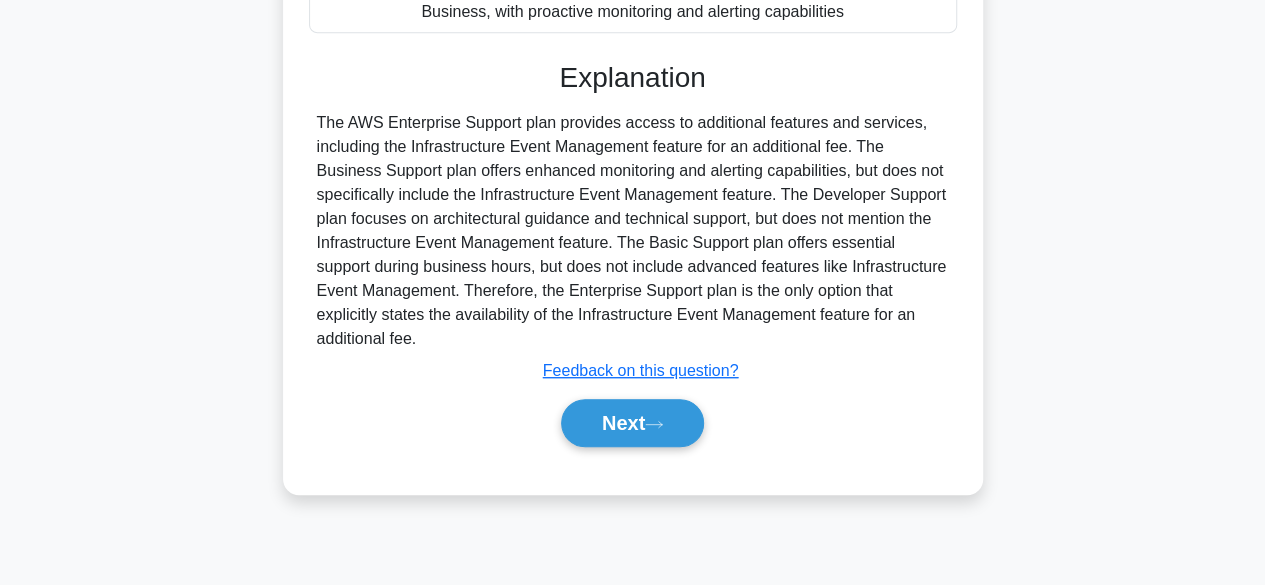 scroll, scrollTop: 468, scrollLeft: 0, axis: vertical 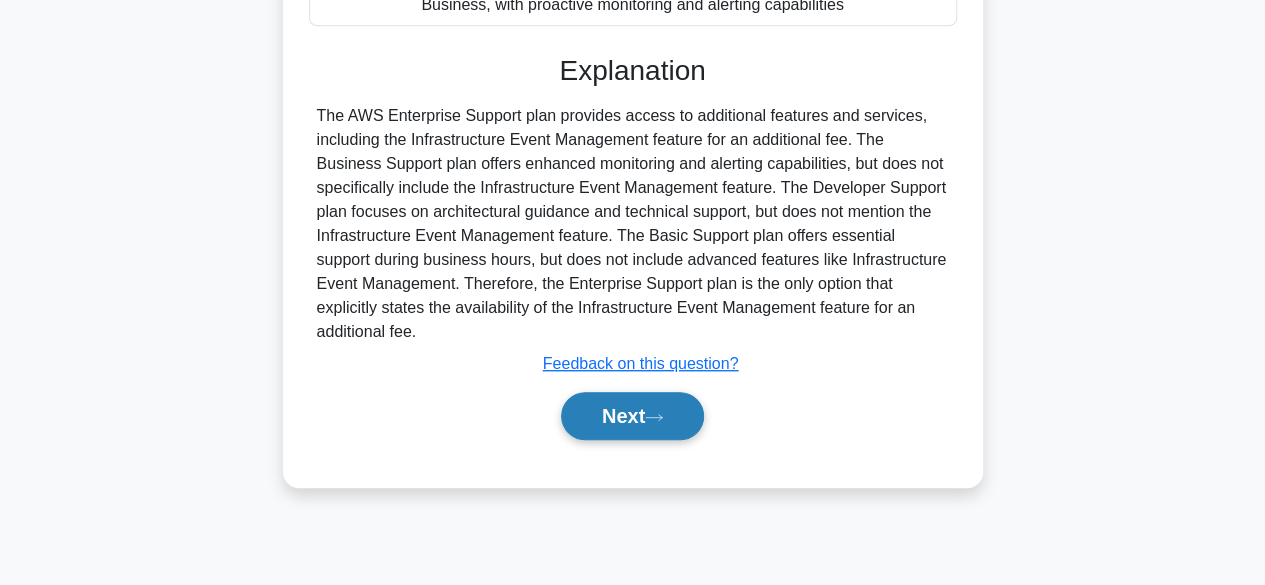click on "Next" at bounding box center [632, 416] 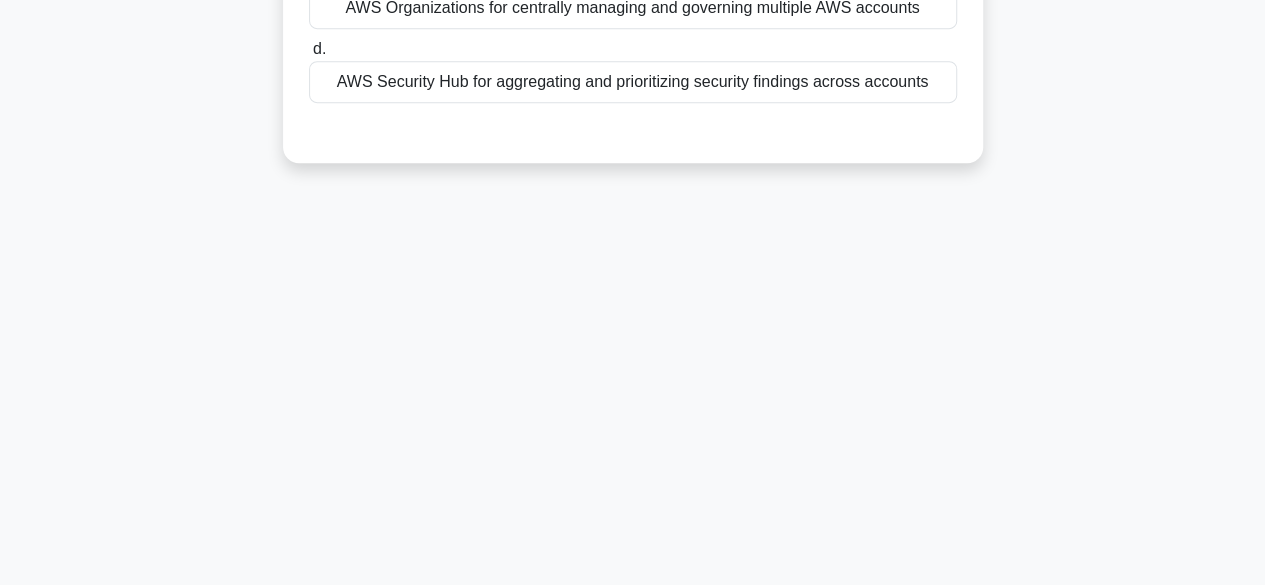 scroll, scrollTop: 0, scrollLeft: 0, axis: both 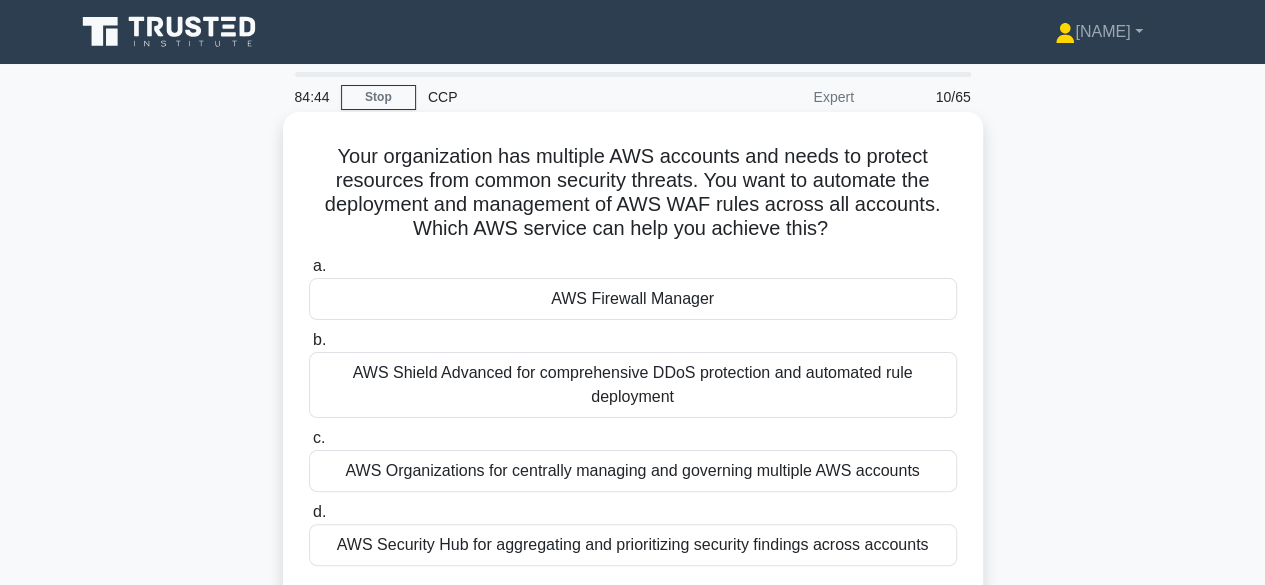 click on "AWS Firewall Manager" at bounding box center (633, 299) 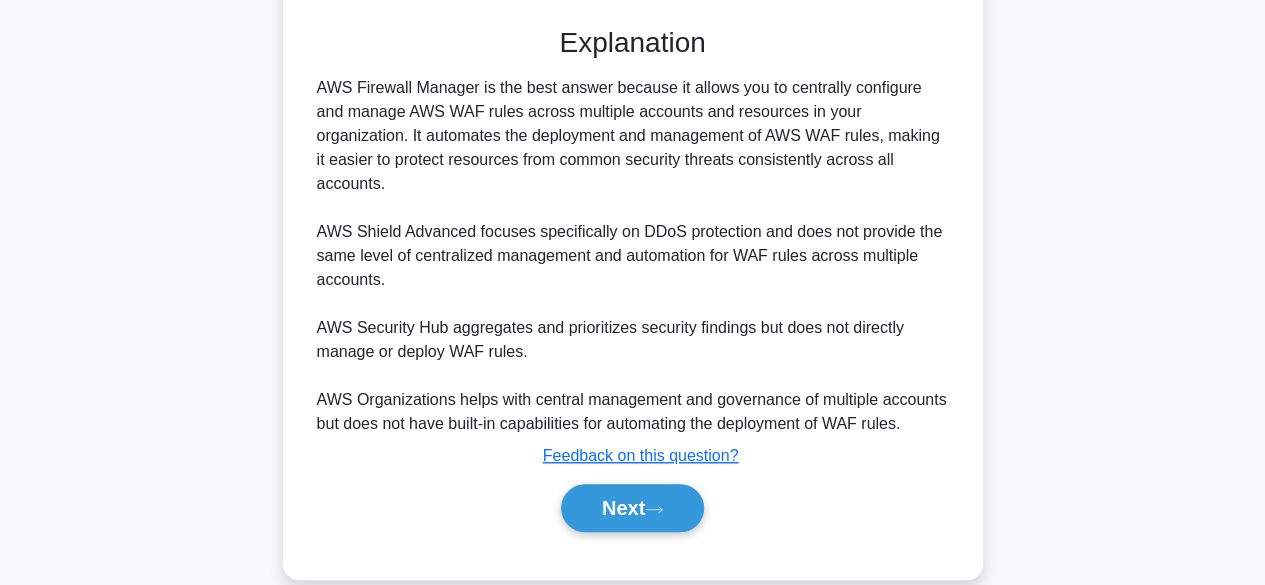 scroll, scrollTop: 567, scrollLeft: 0, axis: vertical 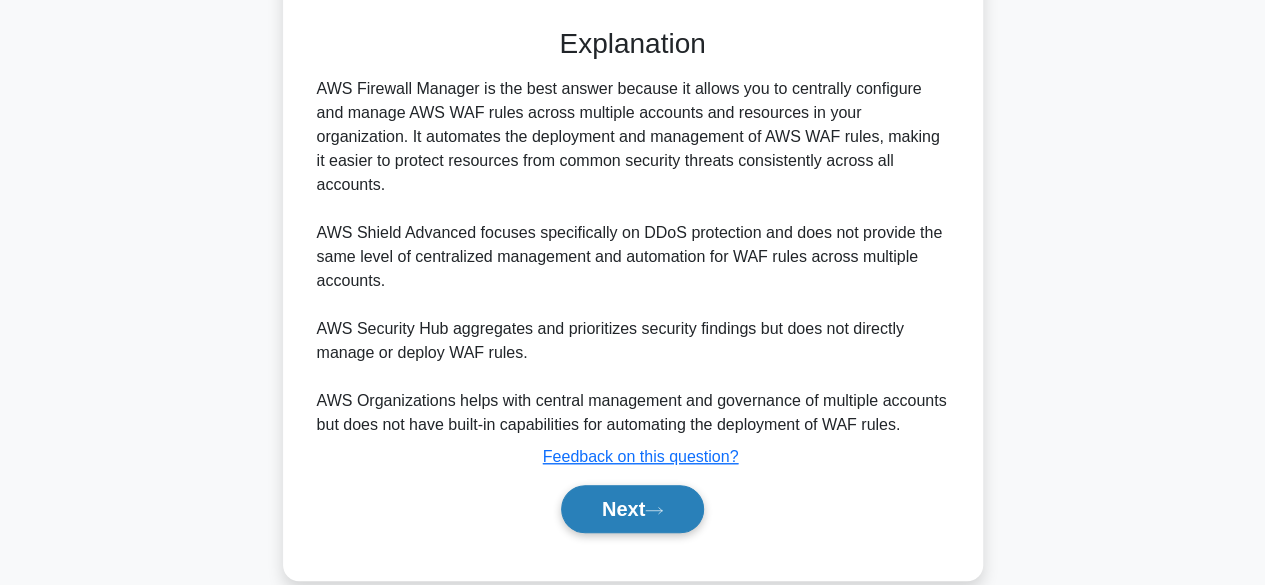 click on "Next" at bounding box center [632, 509] 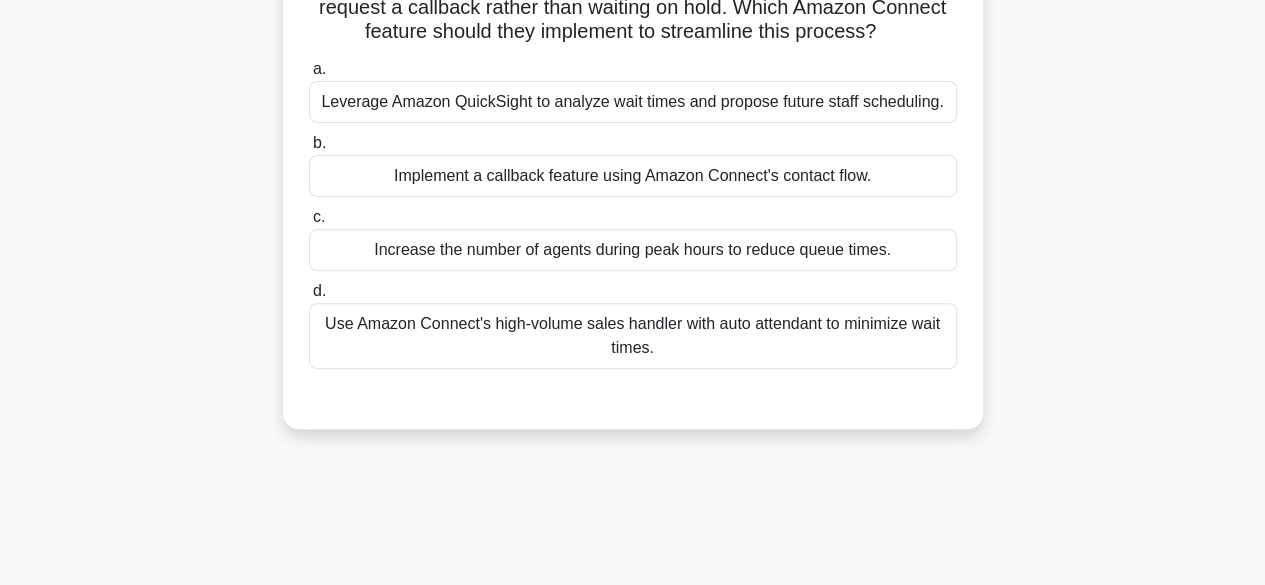 scroll, scrollTop: 256, scrollLeft: 0, axis: vertical 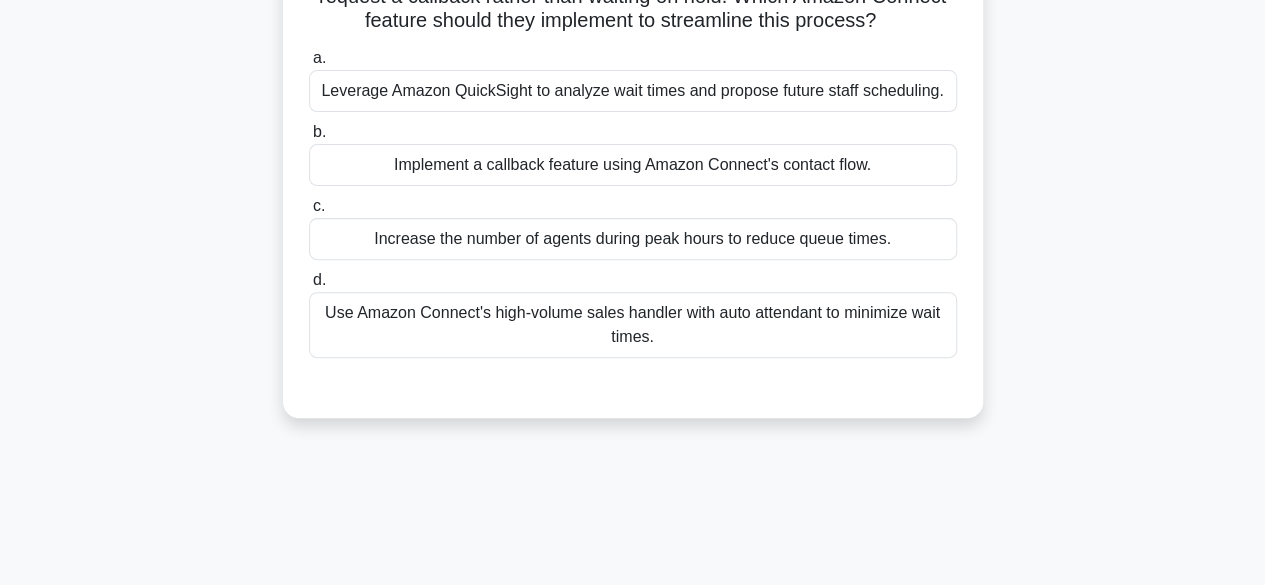 click on "Use Amazon Connect's high-volume sales handler with auto attendant to minimize wait times." at bounding box center [633, 325] 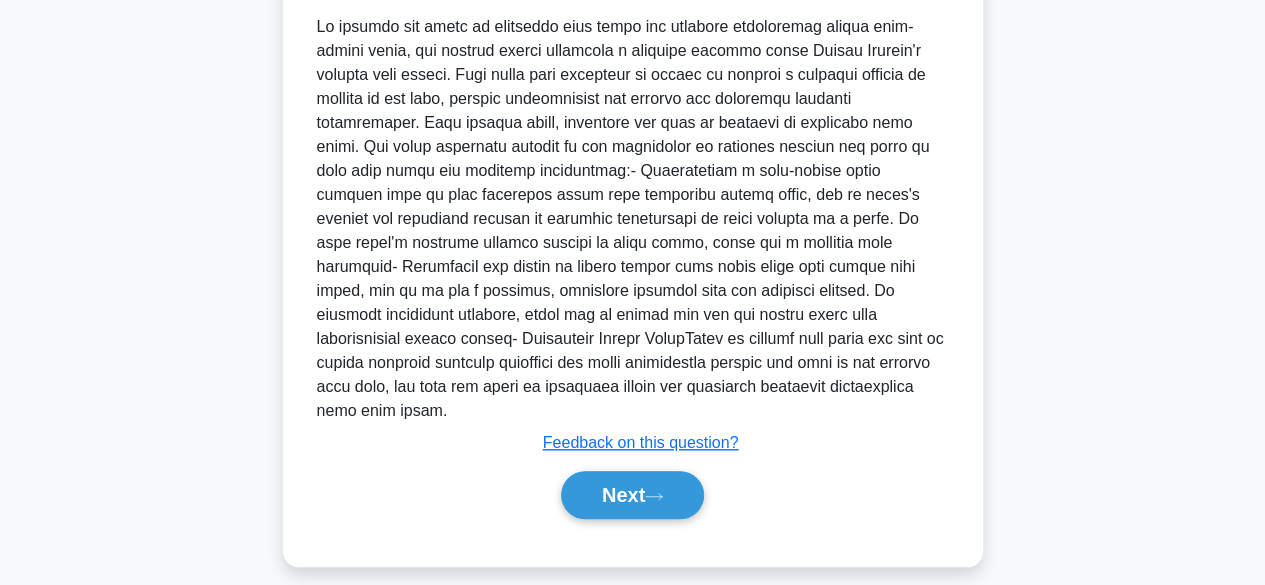 scroll, scrollTop: 681, scrollLeft: 0, axis: vertical 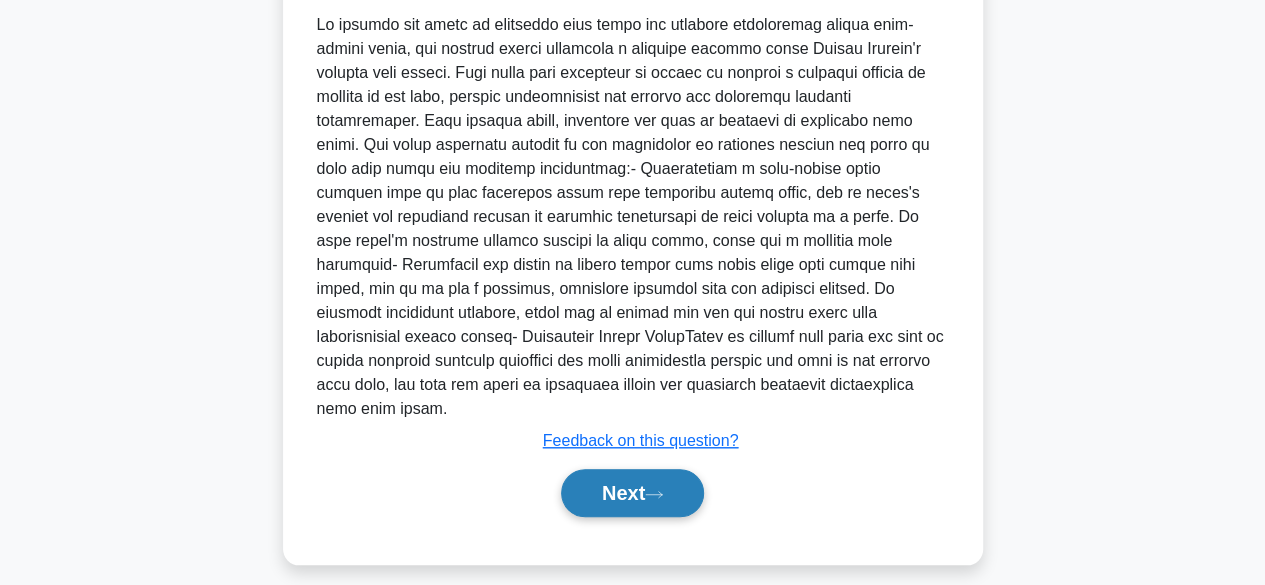 click on "Next" at bounding box center (632, 493) 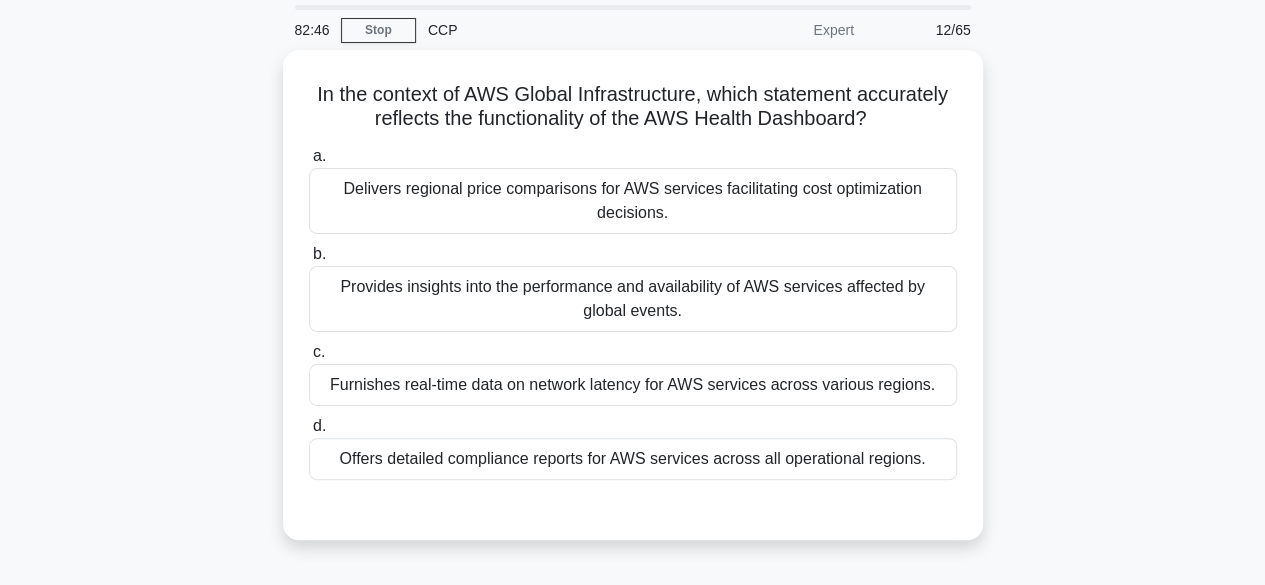 scroll, scrollTop: 71, scrollLeft: 0, axis: vertical 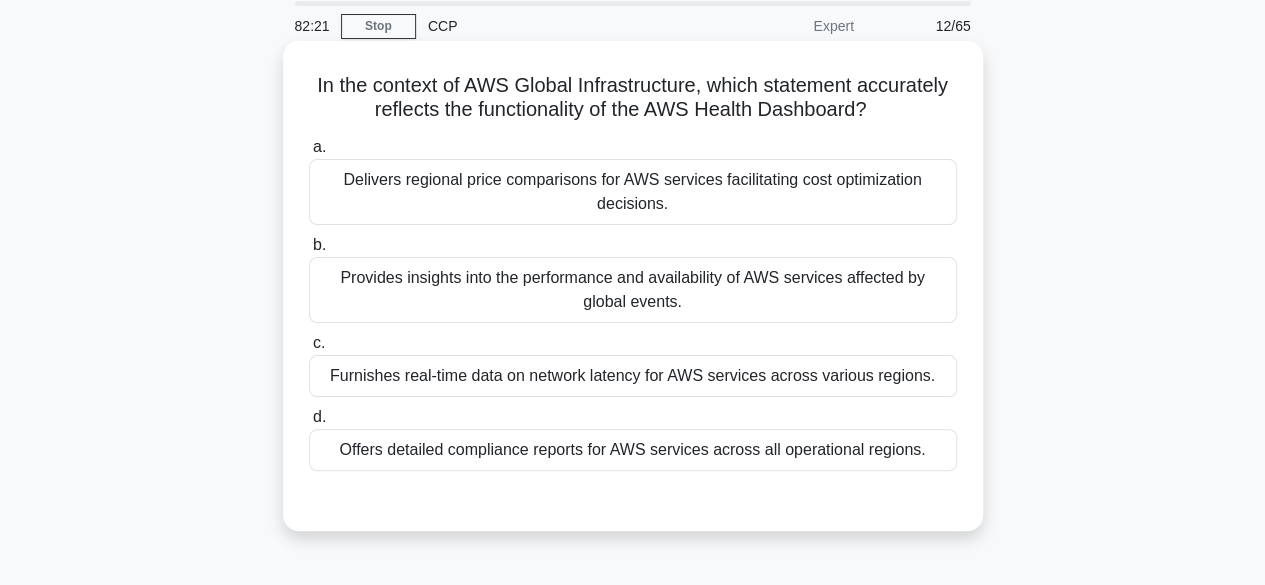 click on "Provides insights into the performance and availability of AWS services affected by global events." at bounding box center (633, 290) 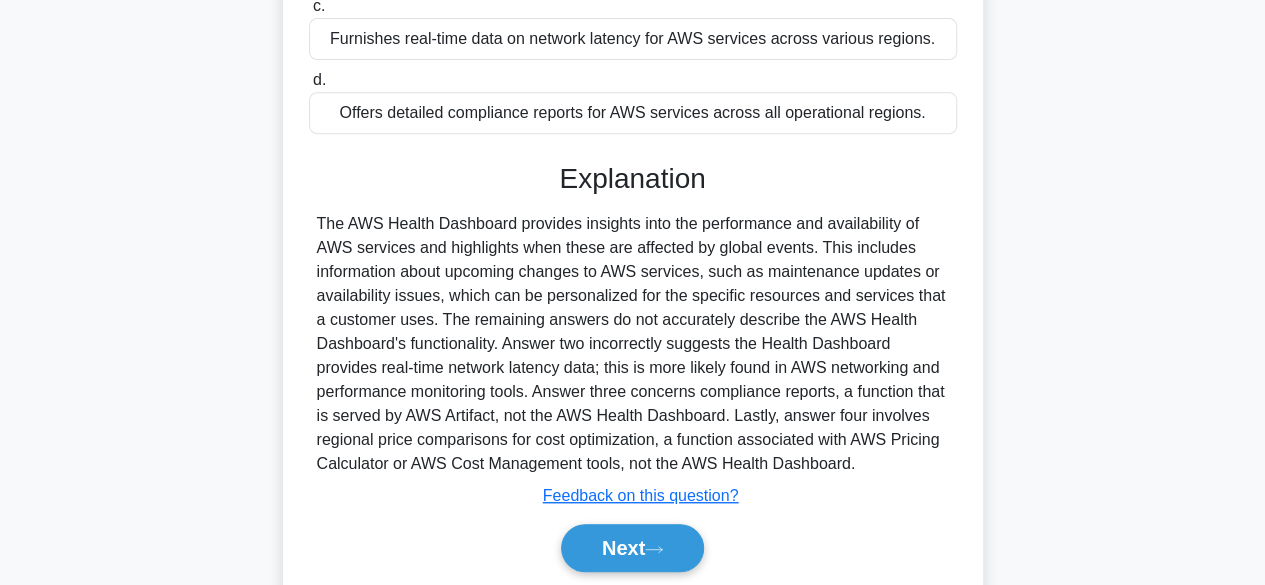 scroll, scrollTop: 495, scrollLeft: 0, axis: vertical 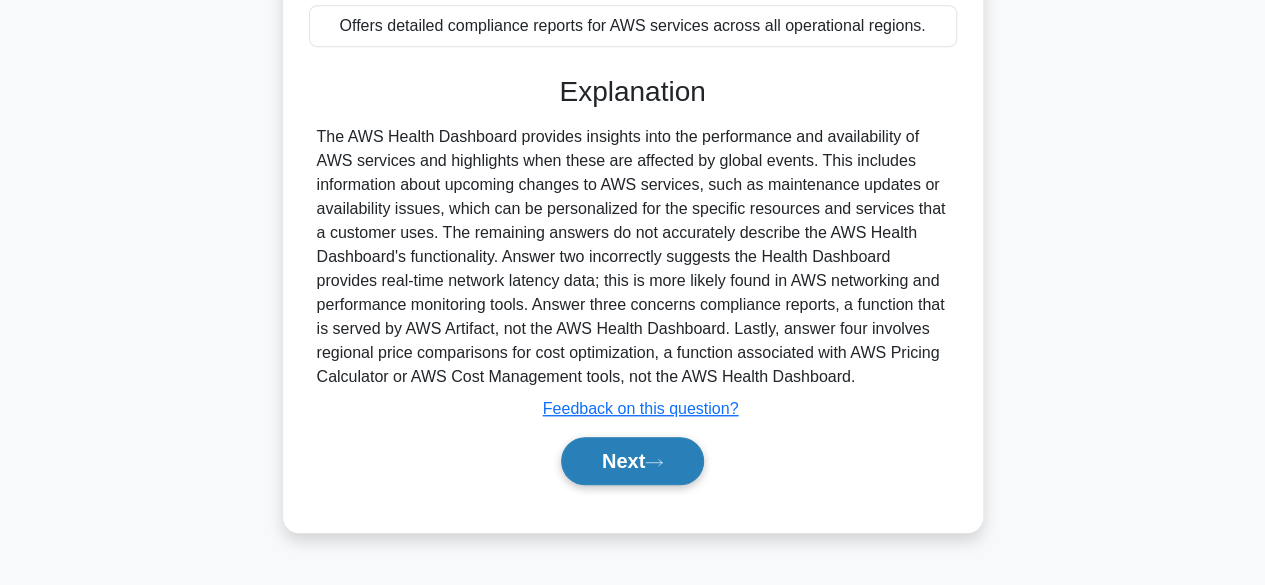 click on "Next" at bounding box center (632, 461) 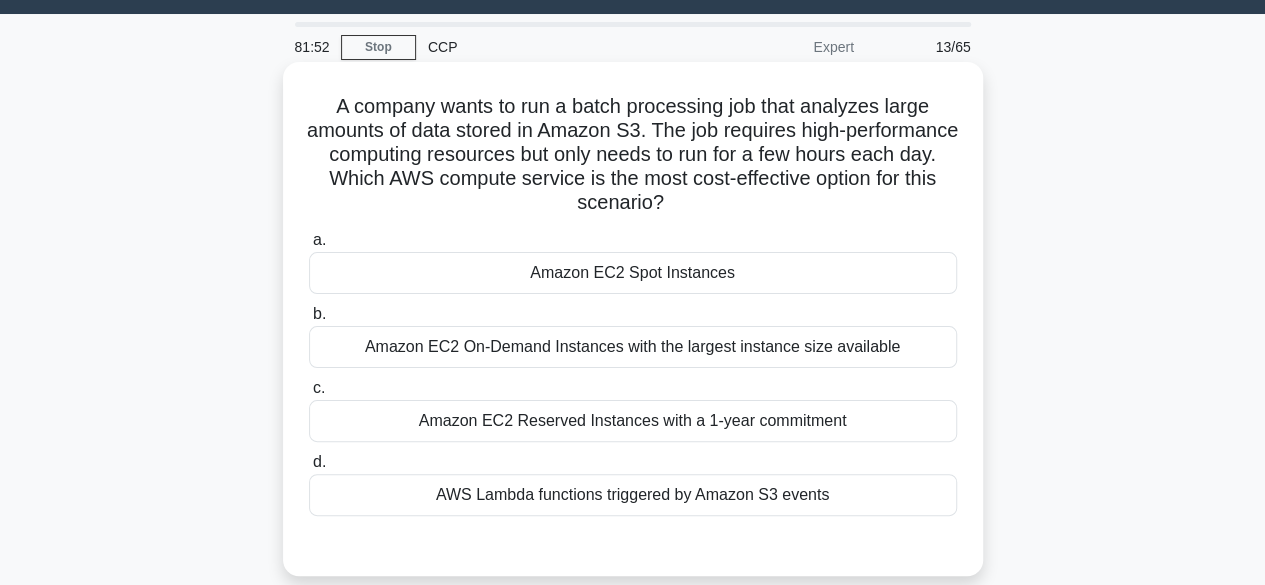 scroll, scrollTop: 50, scrollLeft: 0, axis: vertical 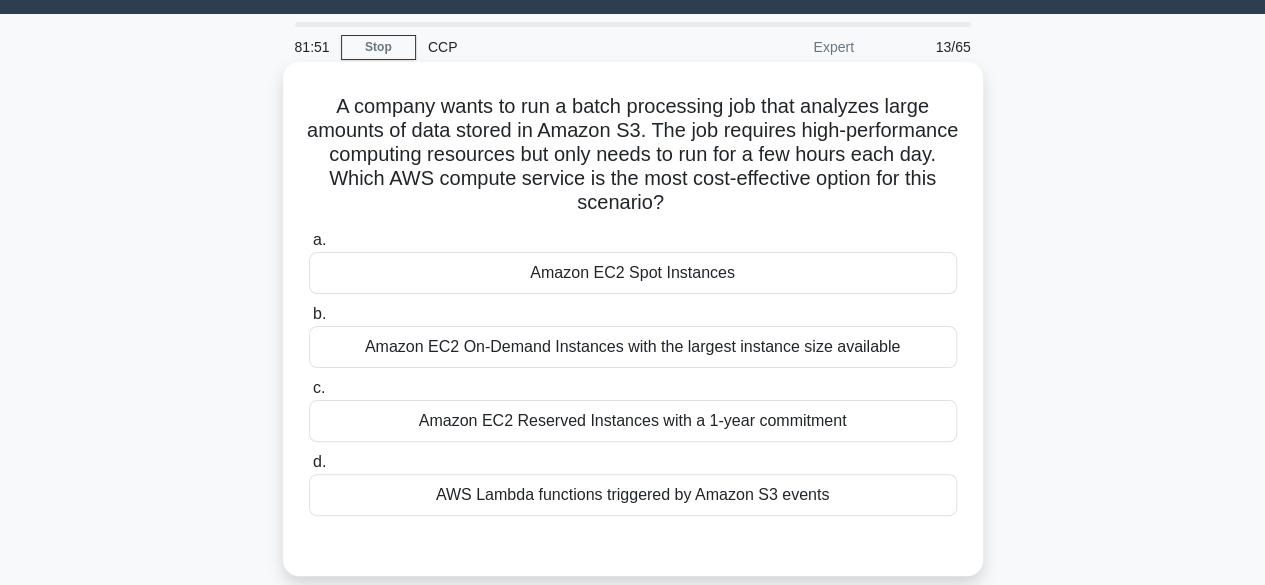 click on "Amazon EC2 Spot Instances" at bounding box center [633, 273] 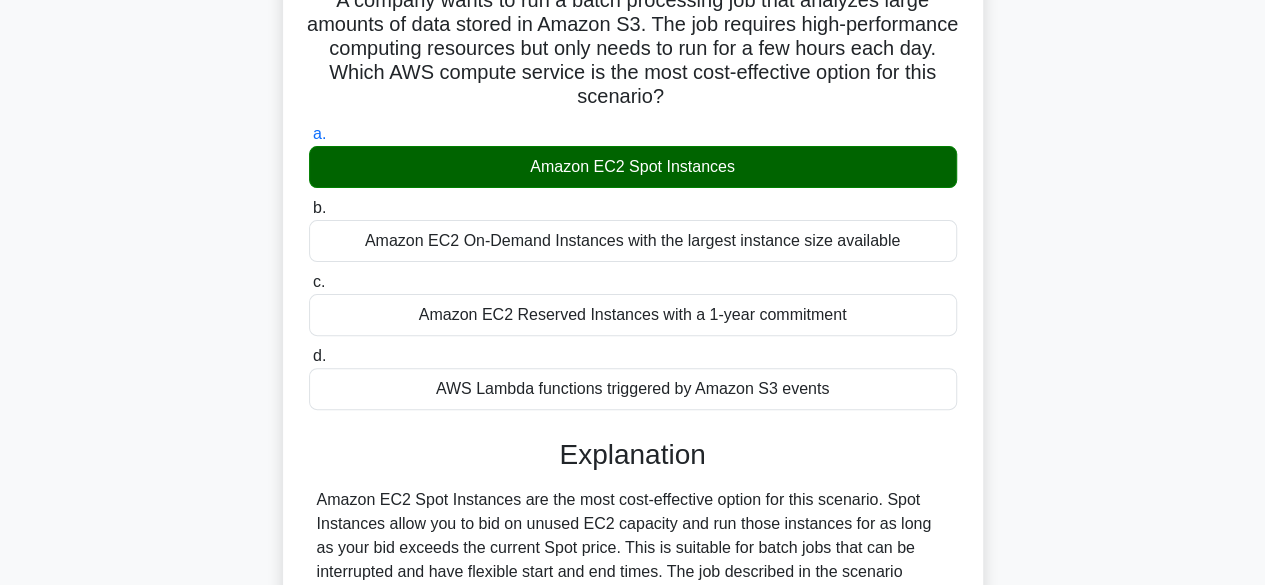scroll, scrollTop: 501, scrollLeft: 0, axis: vertical 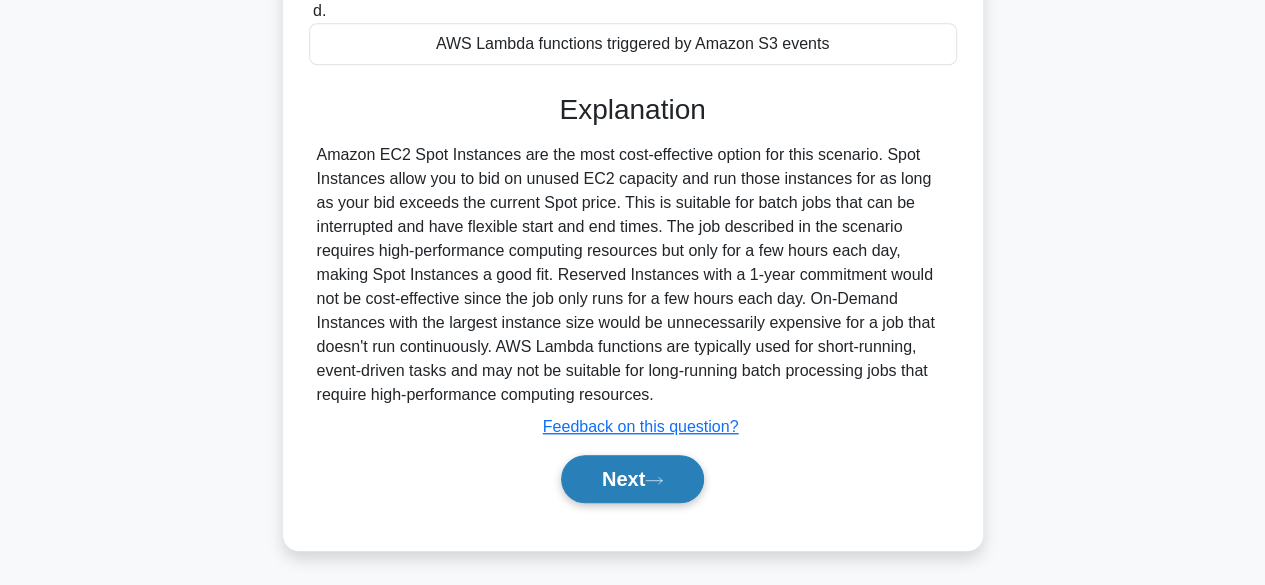 click on "Next" at bounding box center [632, 479] 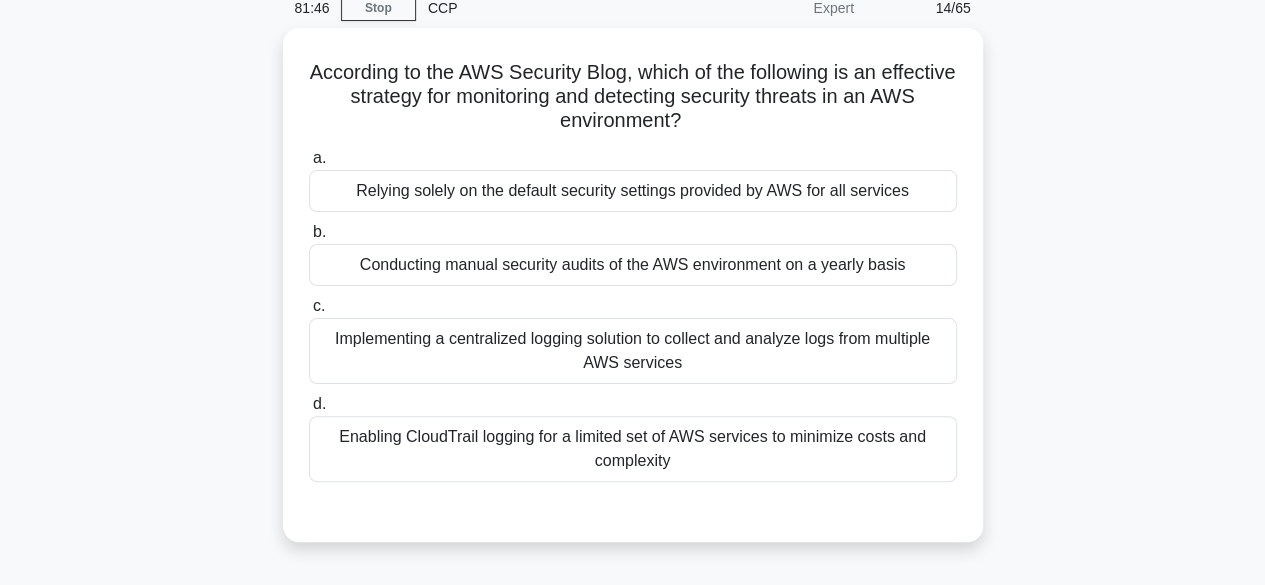scroll, scrollTop: 91, scrollLeft: 0, axis: vertical 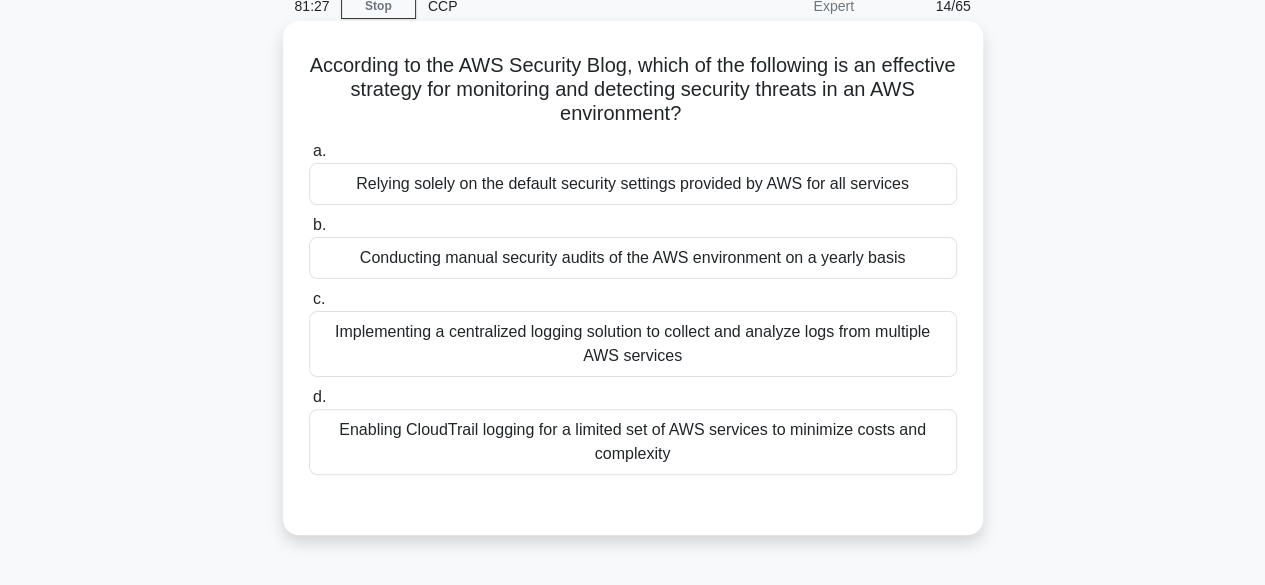 click on "Implementing a centralized logging solution to collect and analyze logs from multiple AWS services" at bounding box center (633, 344) 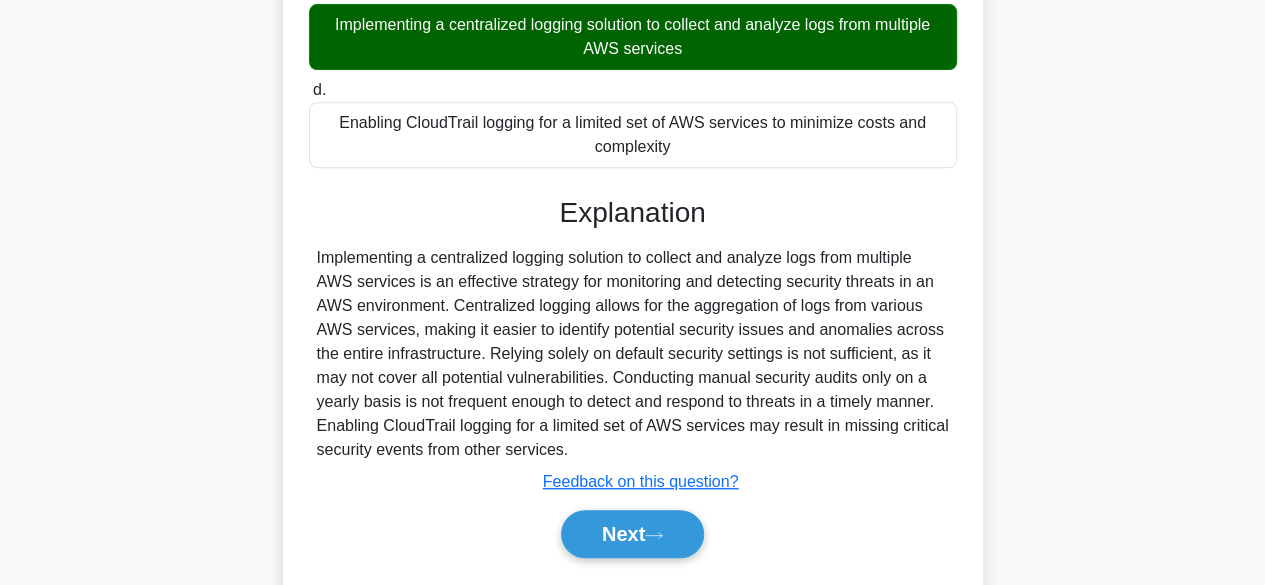 scroll, scrollTop: 495, scrollLeft: 0, axis: vertical 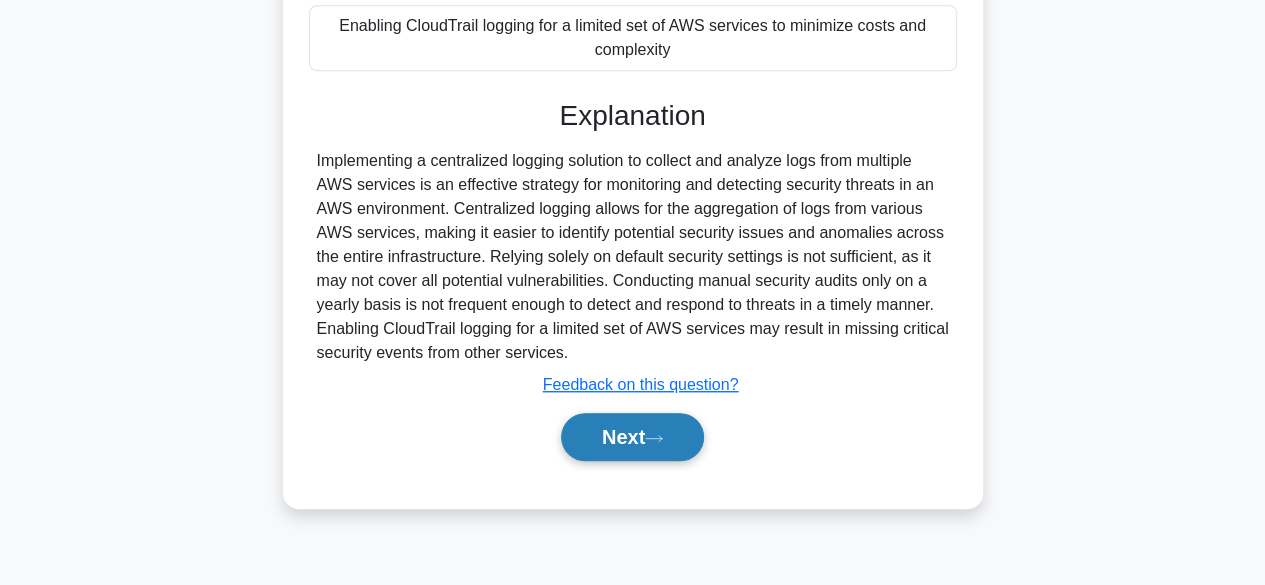 click on "Next" at bounding box center (632, 437) 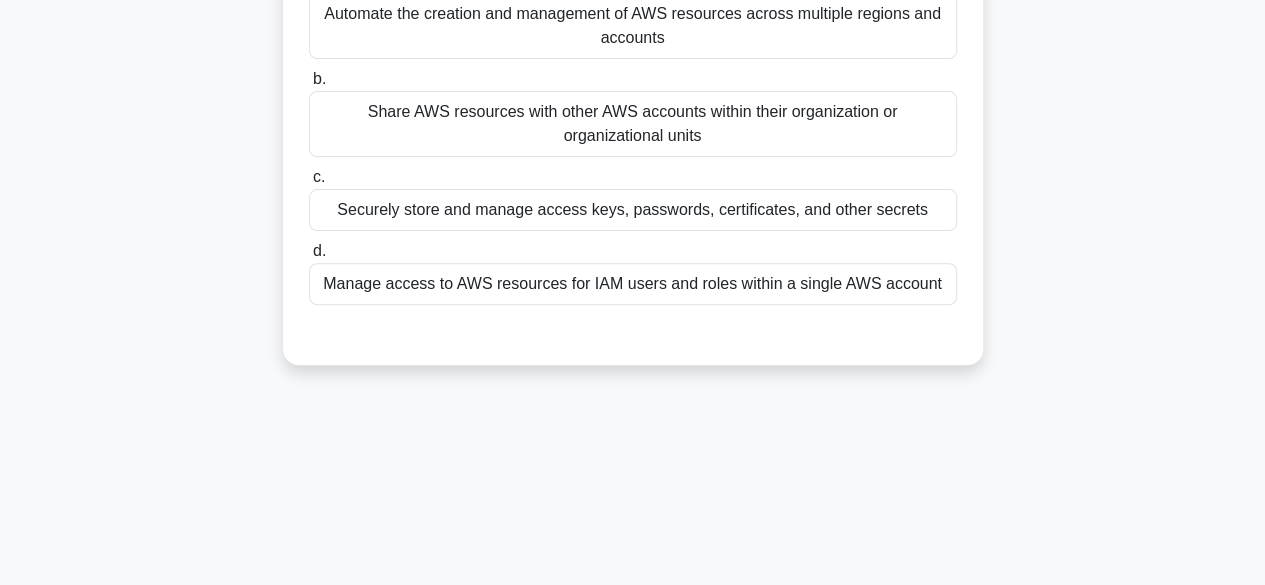 scroll, scrollTop: 0, scrollLeft: 0, axis: both 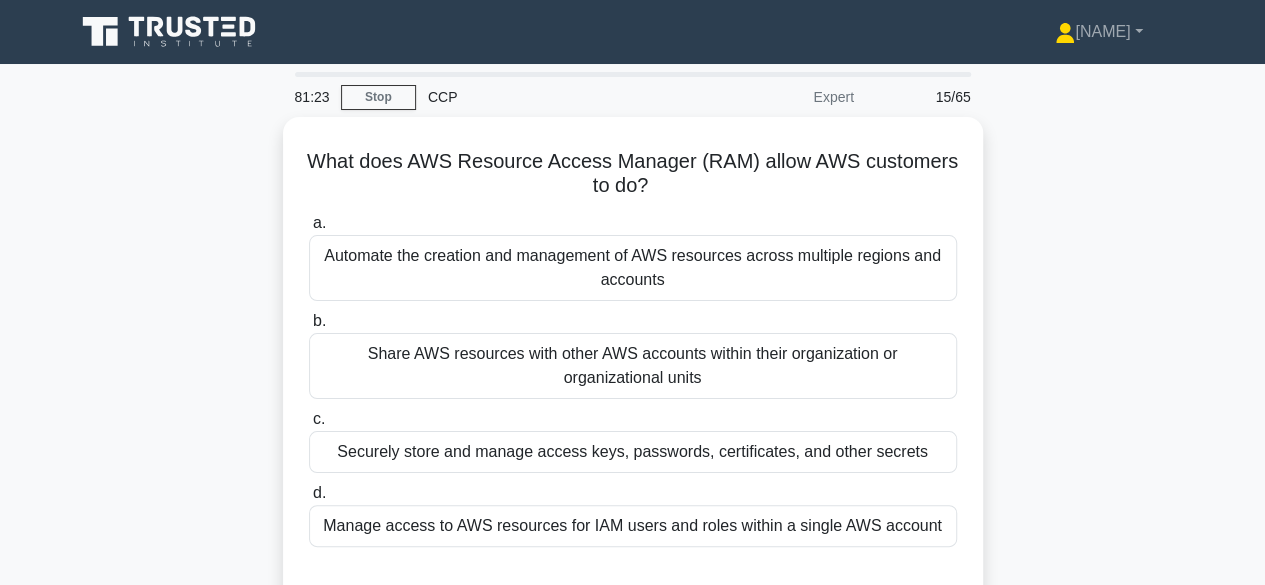 click on "What does AWS Resource Access Manager (RAM) allow AWS customers to do?
.spinner_0XTQ{transform-origin:center;animation:spinner_y6GP .75s linear infinite}@keyframes spinner_y6GP{100%{transform:rotate(360deg)}}
a.
Automate the creation and management of AWS resources across multiple regions and accounts
b. c. d." at bounding box center (633, 374) 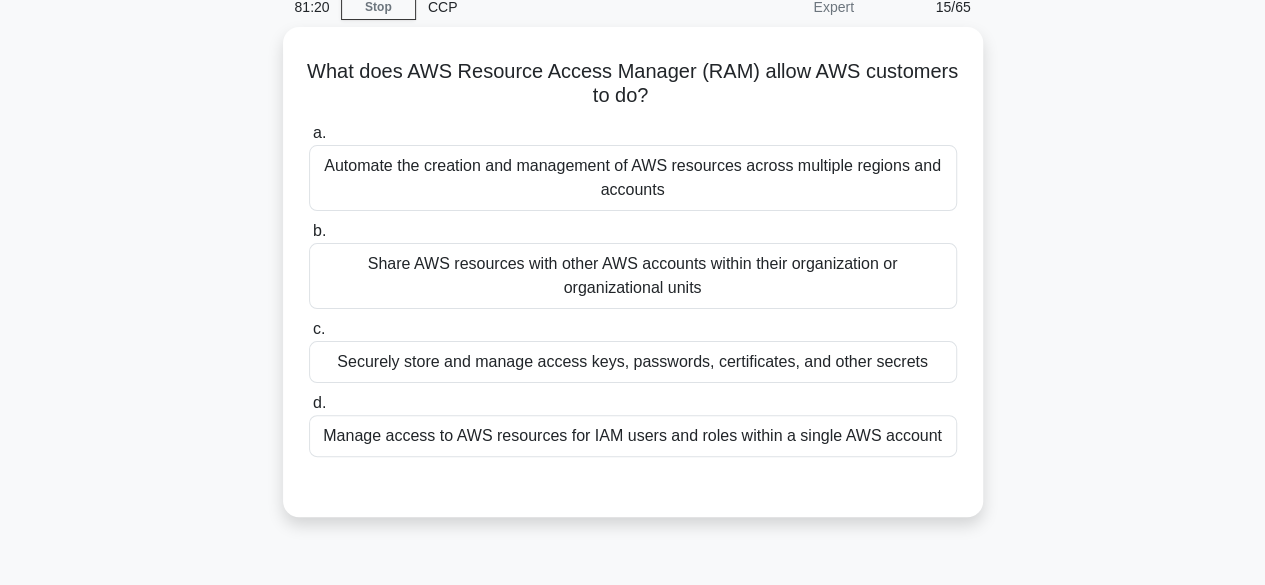 scroll, scrollTop: 92, scrollLeft: 0, axis: vertical 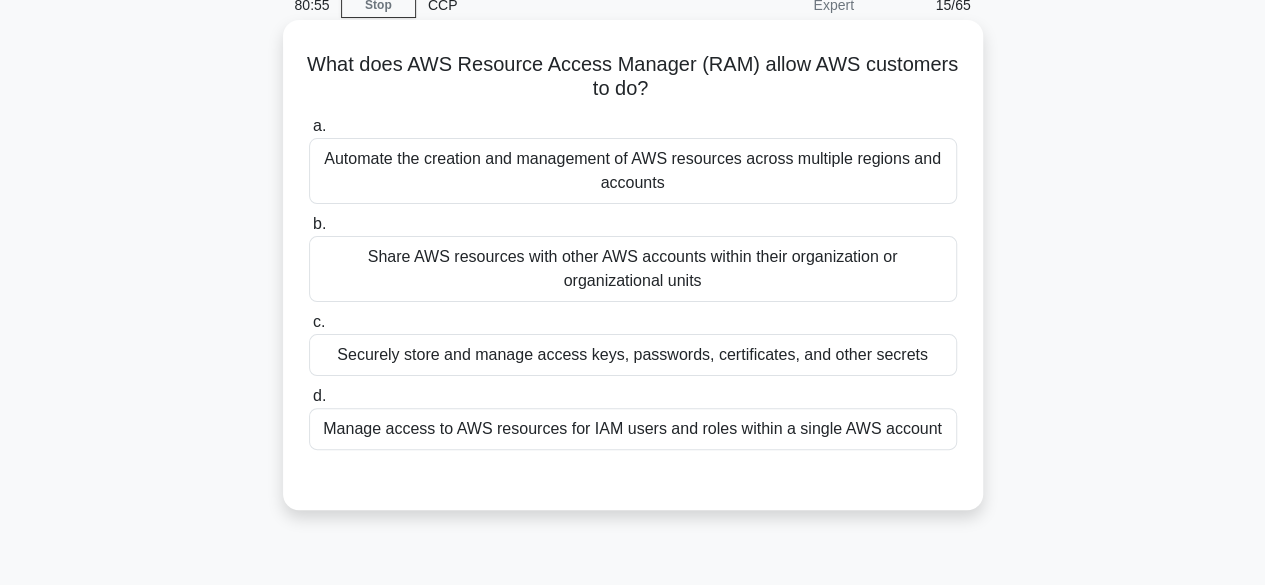 click on "Automate the creation and management of AWS resources across multiple regions and accounts" at bounding box center (633, 171) 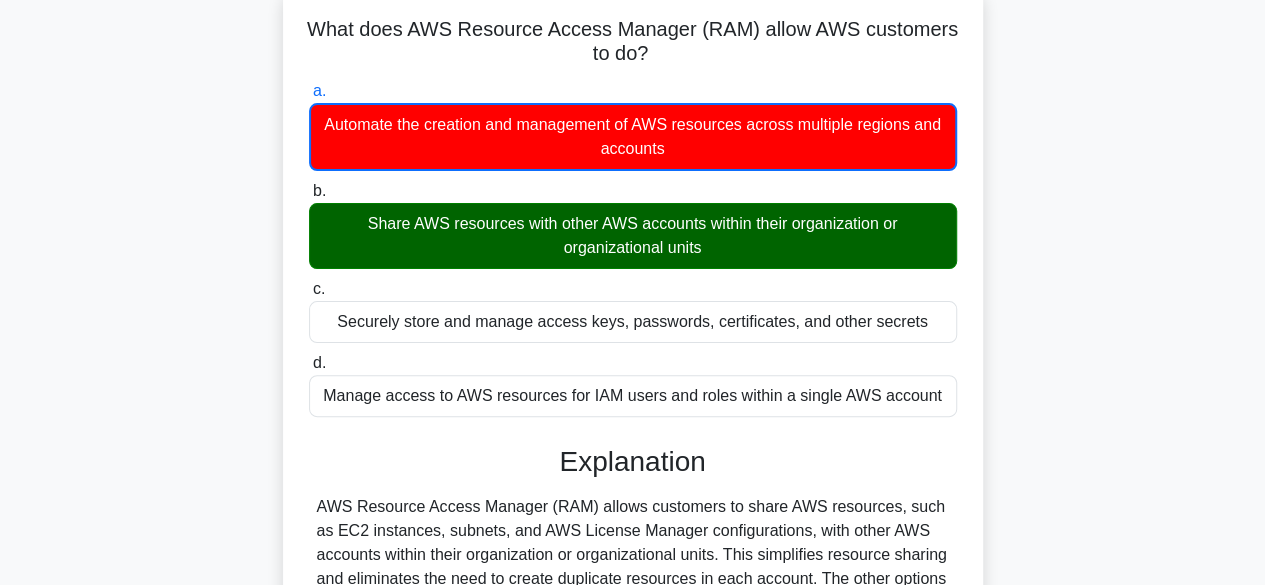 scroll, scrollTop: 495, scrollLeft: 0, axis: vertical 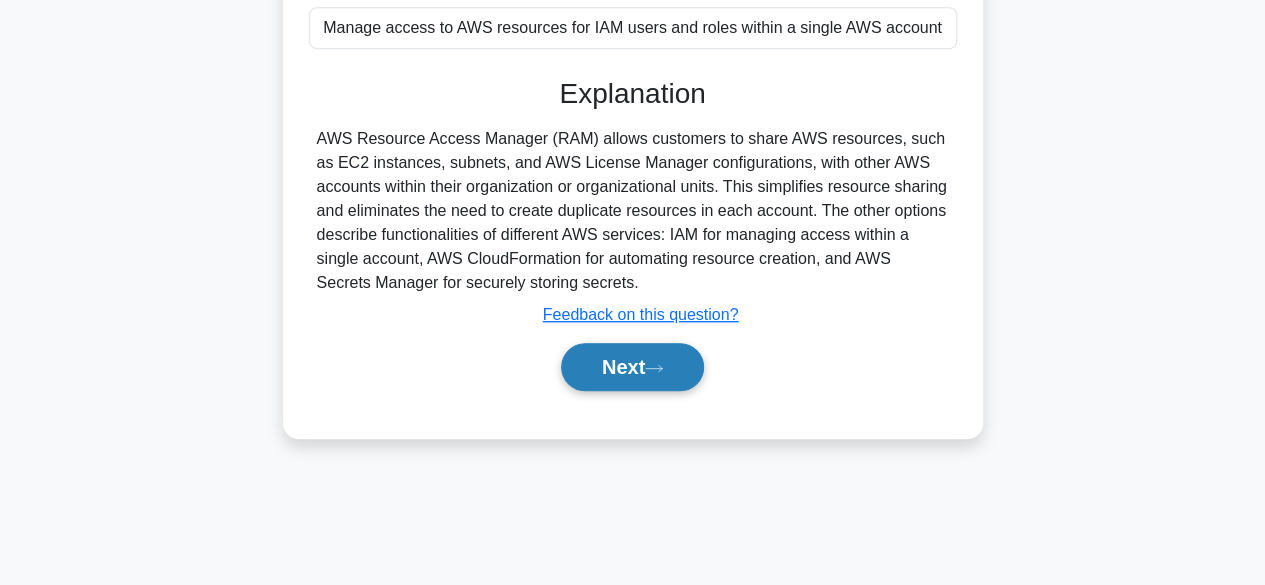 click on "Next" at bounding box center [632, 367] 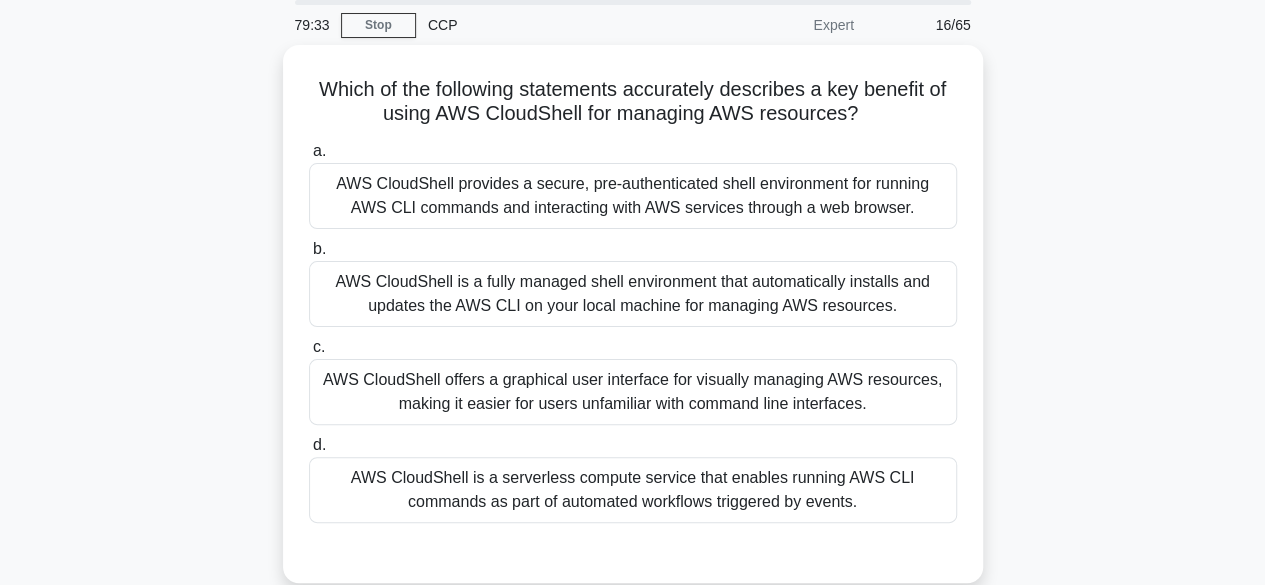 scroll, scrollTop: 74, scrollLeft: 0, axis: vertical 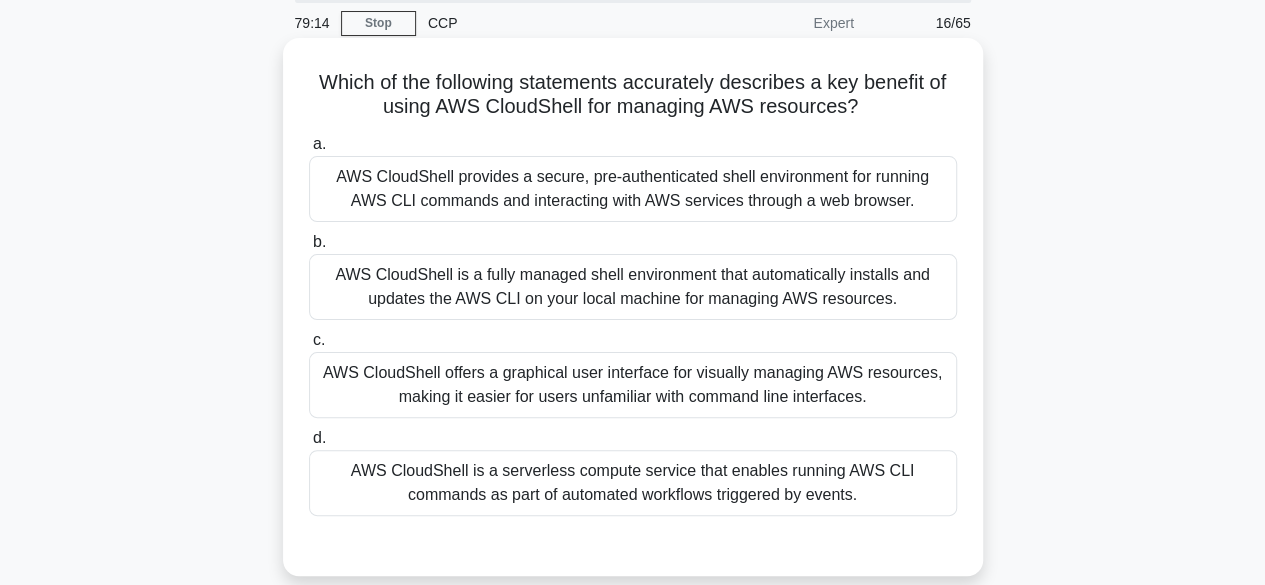 click on "AWS CloudShell provides a secure, pre-authenticated shell environment for running AWS CLI commands and interacting with AWS services through a web browser." at bounding box center (633, 189) 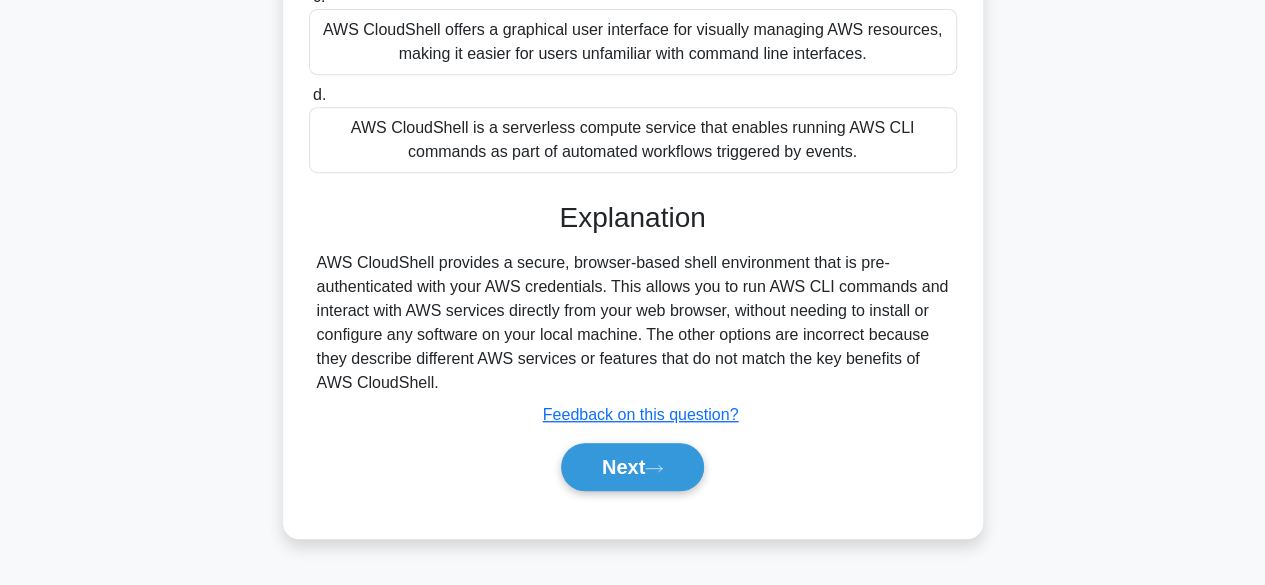 scroll, scrollTop: 422, scrollLeft: 0, axis: vertical 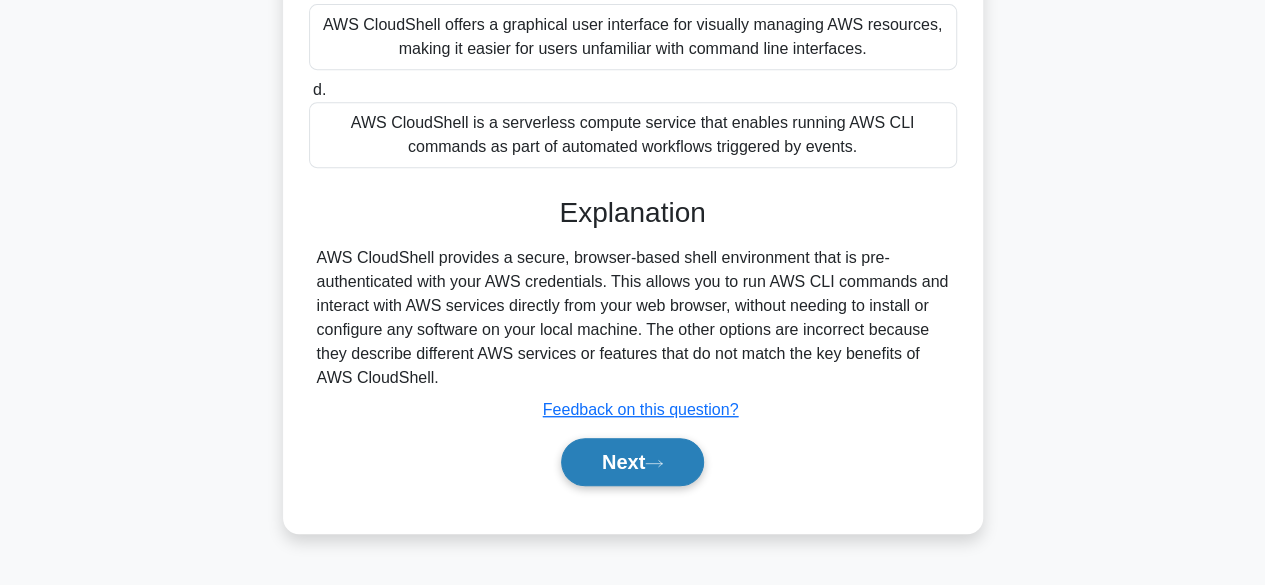 click on "Next" at bounding box center (632, 462) 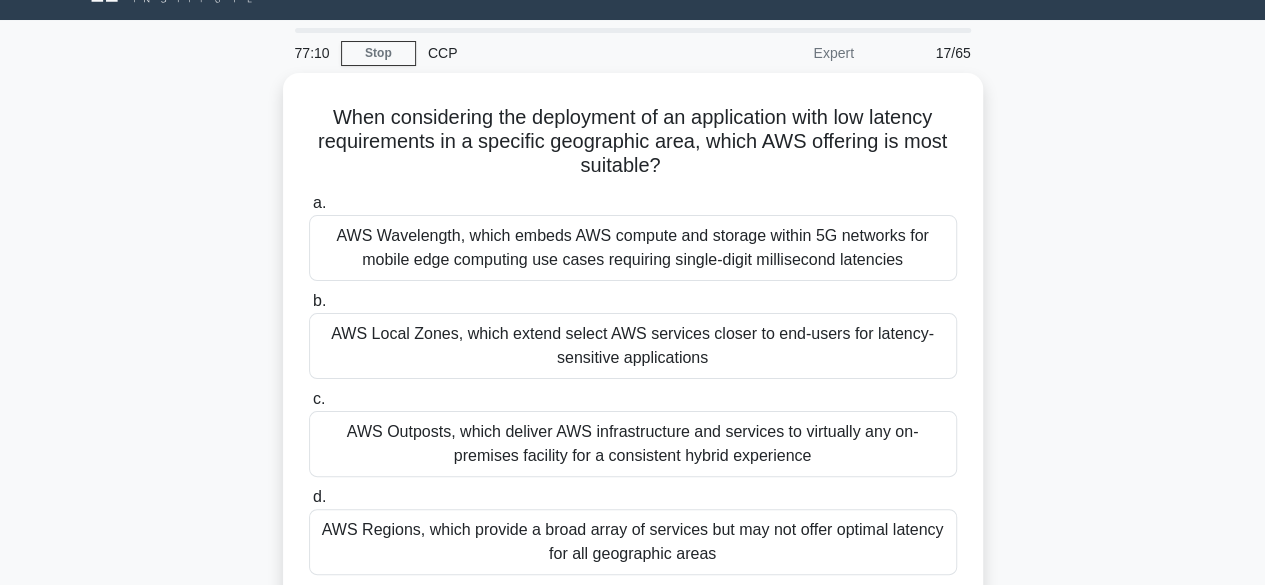 scroll, scrollTop: 45, scrollLeft: 0, axis: vertical 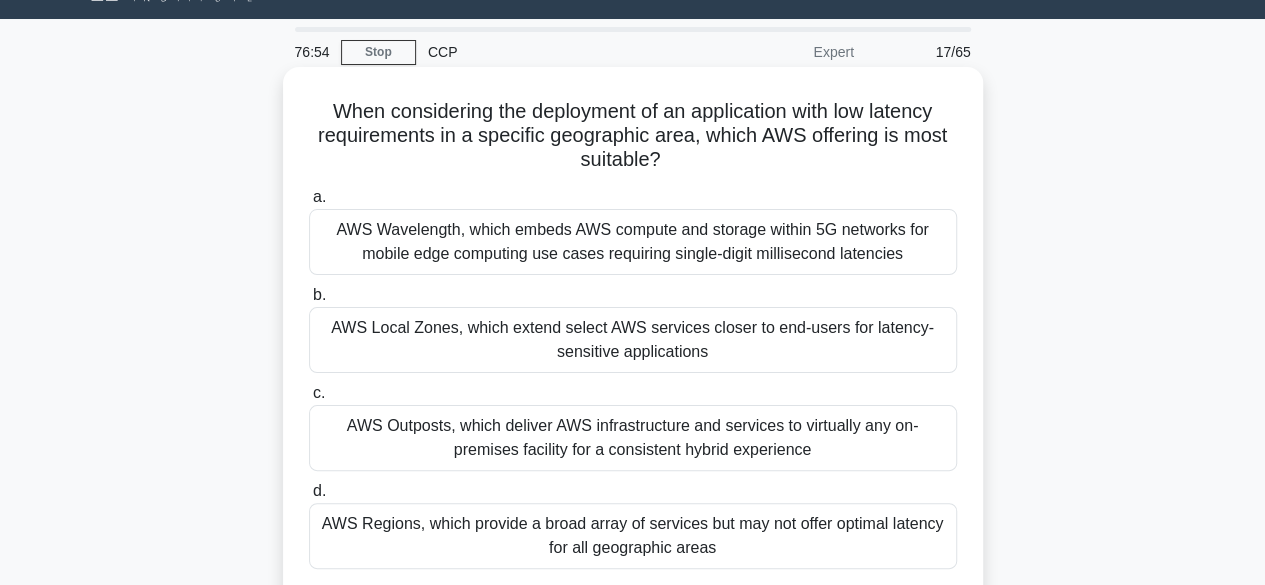 click on "AWS Local Zones, which extend select AWS services closer to end-users for latency-sensitive applications" at bounding box center [633, 340] 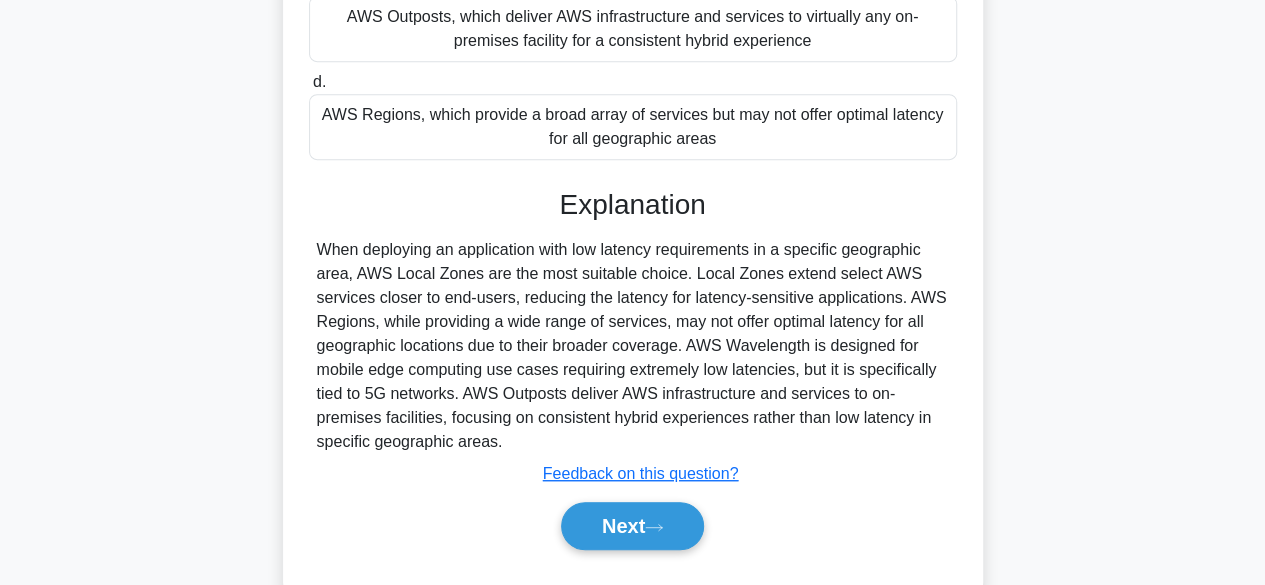 scroll, scrollTop: 501, scrollLeft: 0, axis: vertical 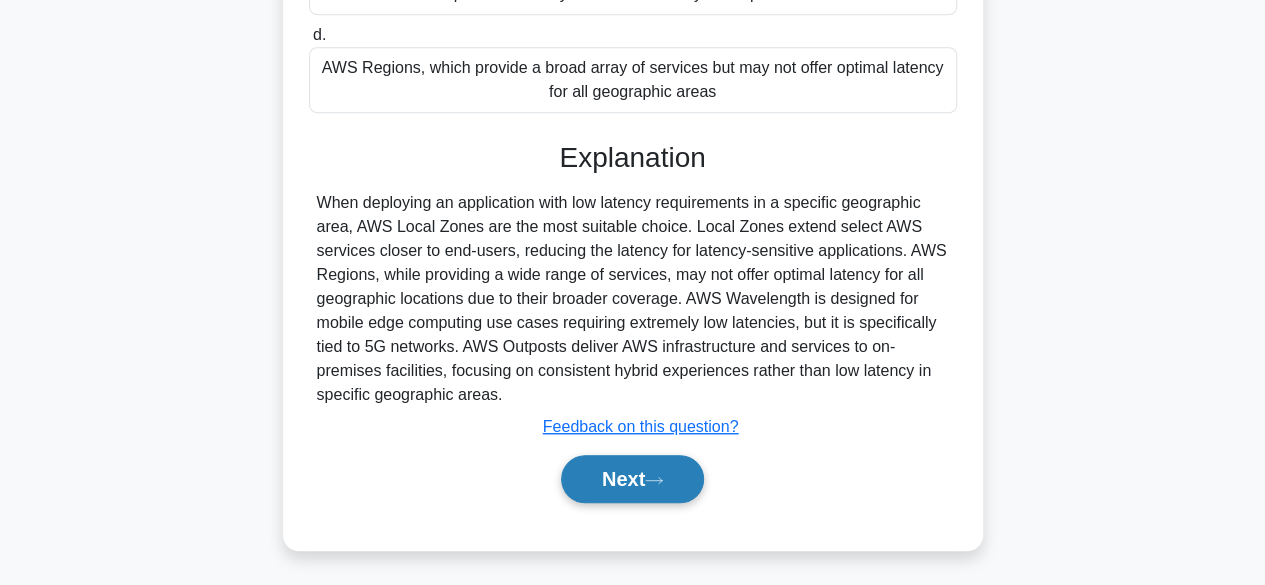 click on "Next" at bounding box center (632, 479) 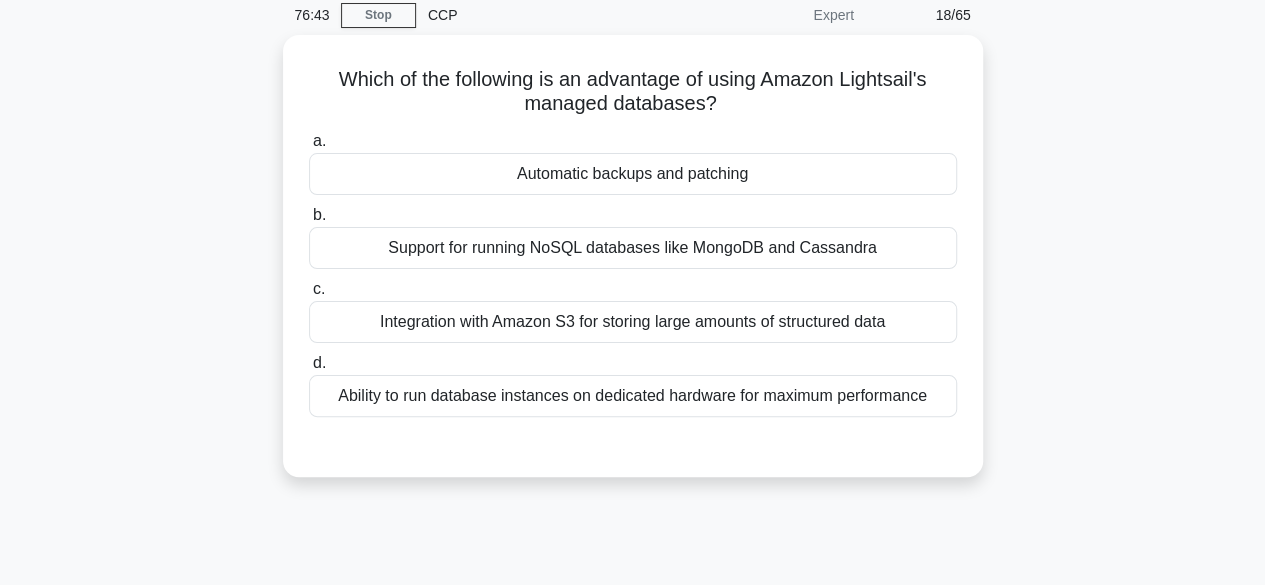 scroll, scrollTop: 83, scrollLeft: 0, axis: vertical 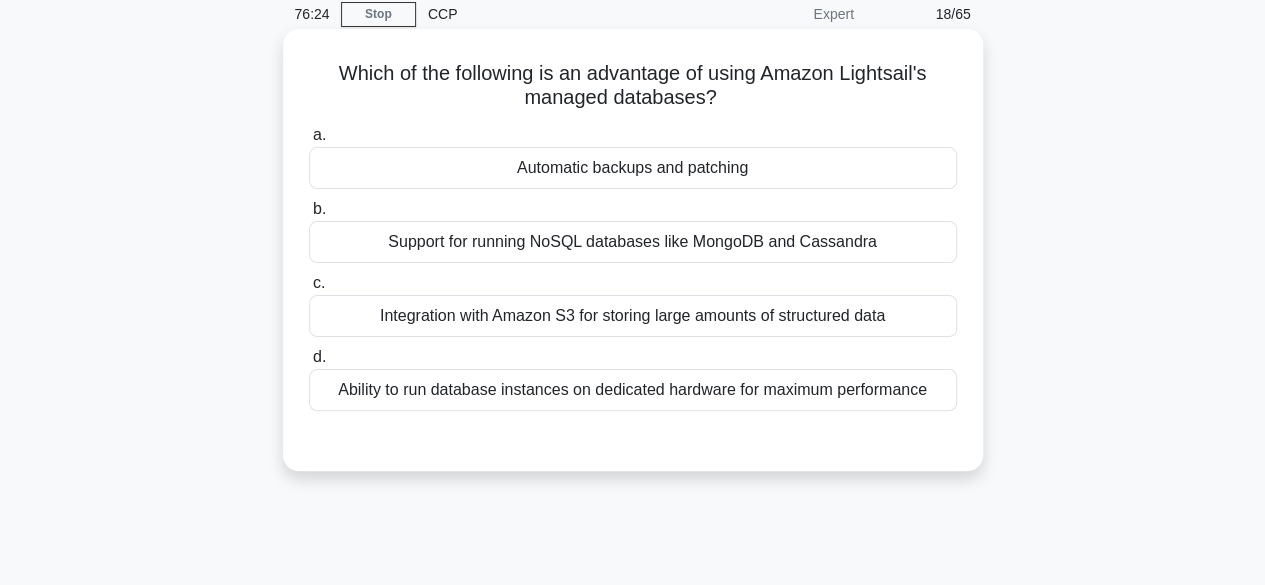 click on "Integration with Amazon S3 for storing large amounts of structured data" at bounding box center [633, 316] 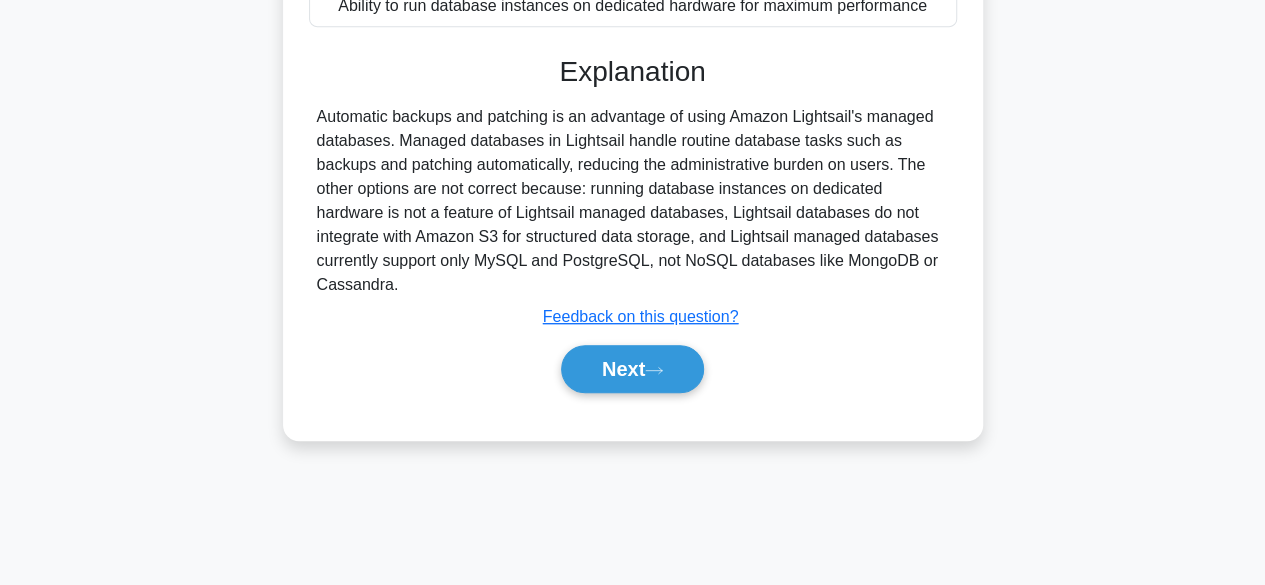 scroll, scrollTop: 495, scrollLeft: 0, axis: vertical 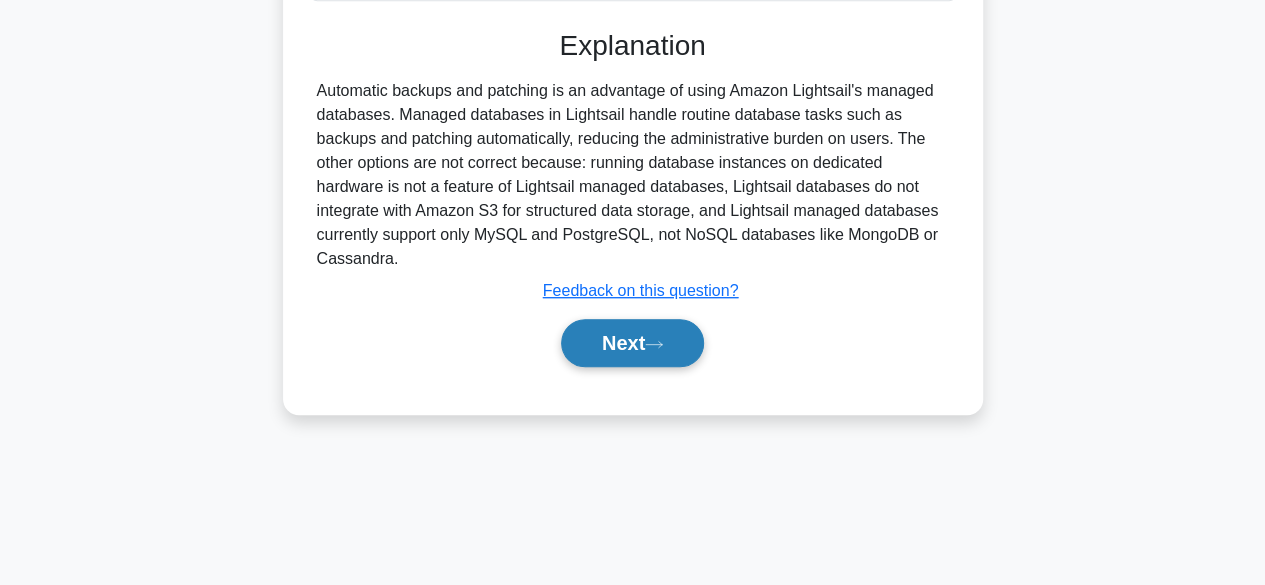 click on "Next" at bounding box center (632, 343) 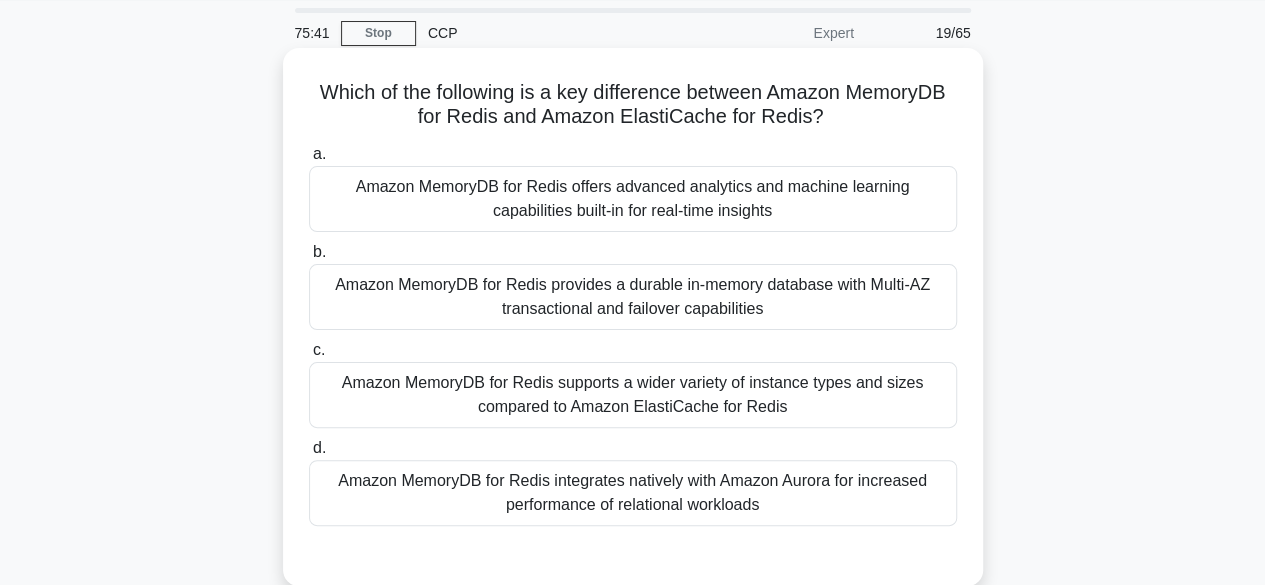 scroll, scrollTop: 88, scrollLeft: 0, axis: vertical 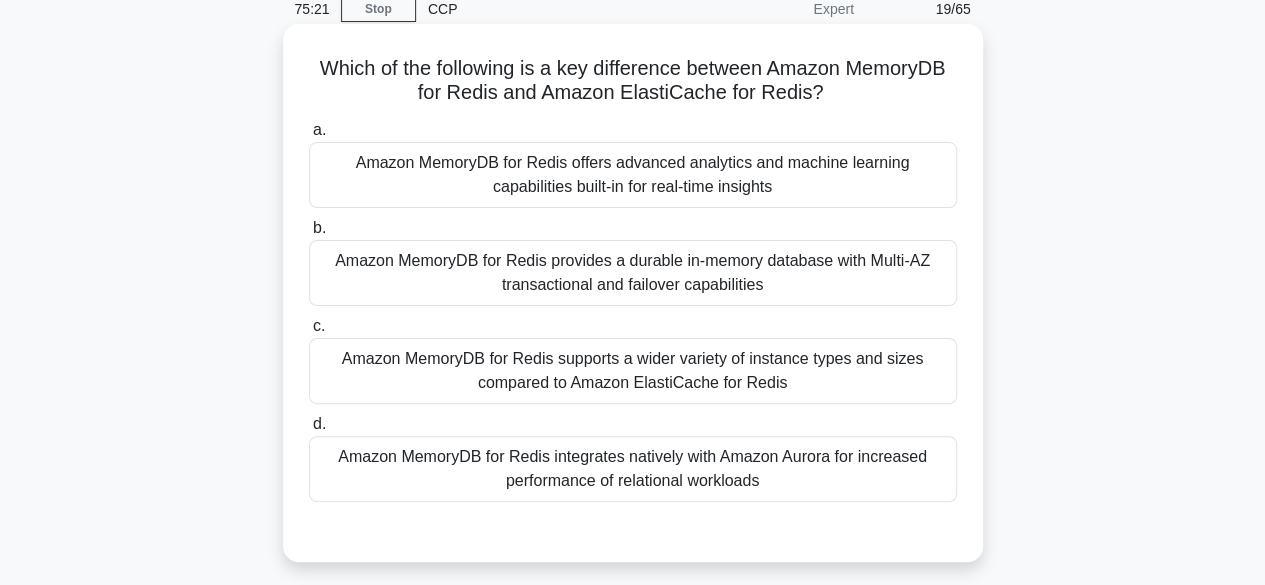 click on "Amazon MemoryDB for Redis provides a durable in-memory database with Multi-AZ transactional and failover capabilities" at bounding box center [633, 273] 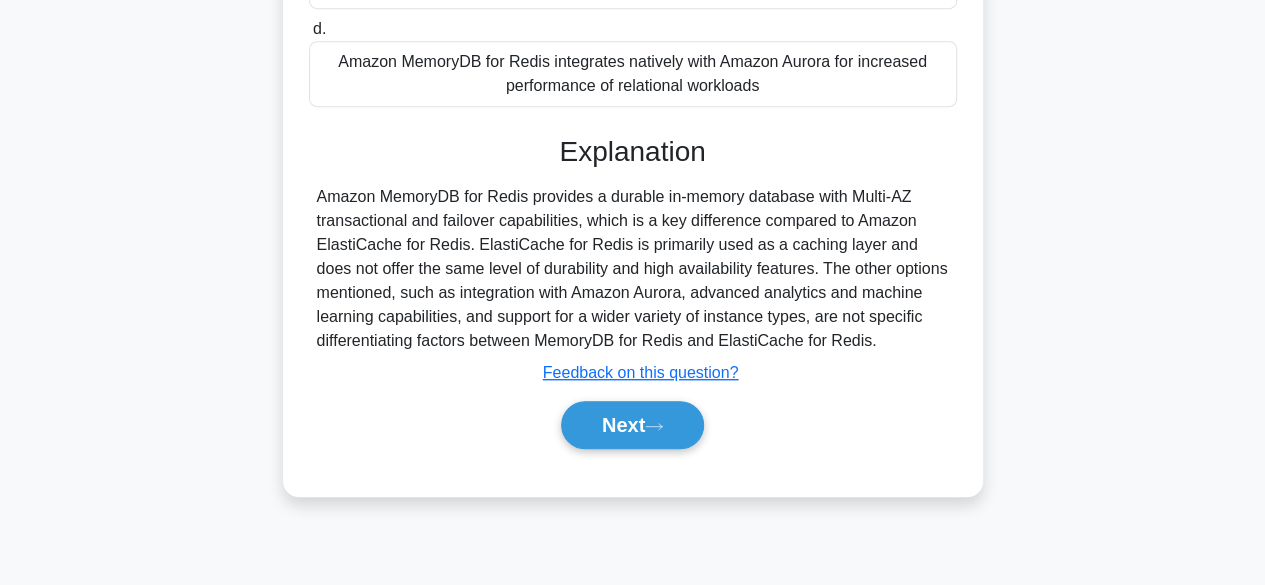 scroll, scrollTop: 487, scrollLeft: 0, axis: vertical 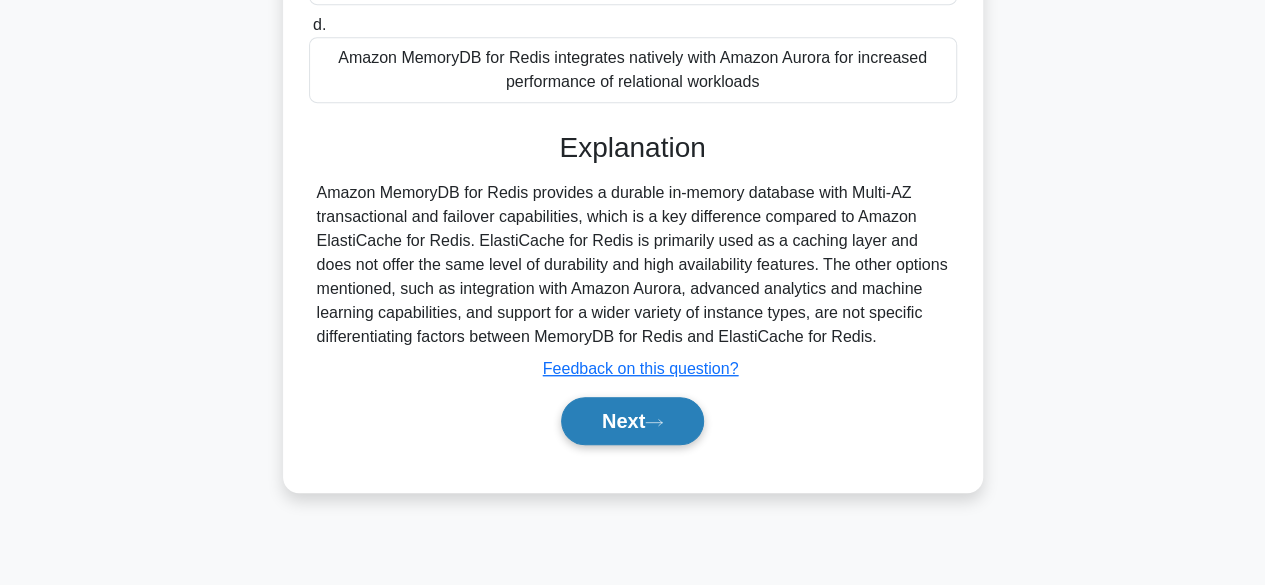 click on "Next" at bounding box center [632, 421] 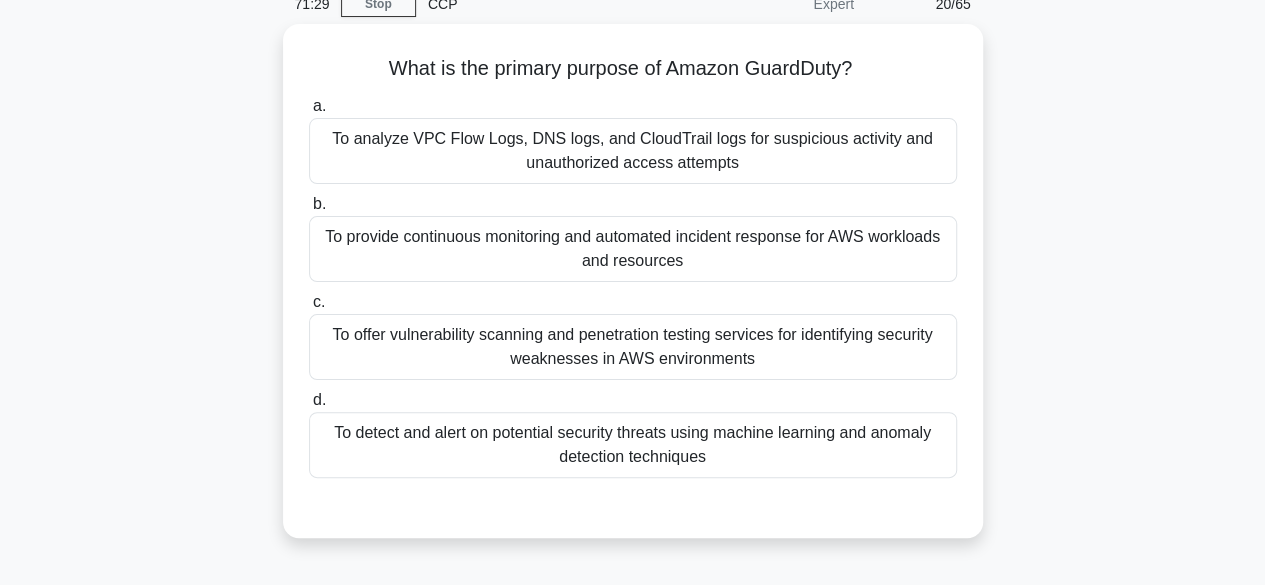 scroll, scrollTop: 94, scrollLeft: 0, axis: vertical 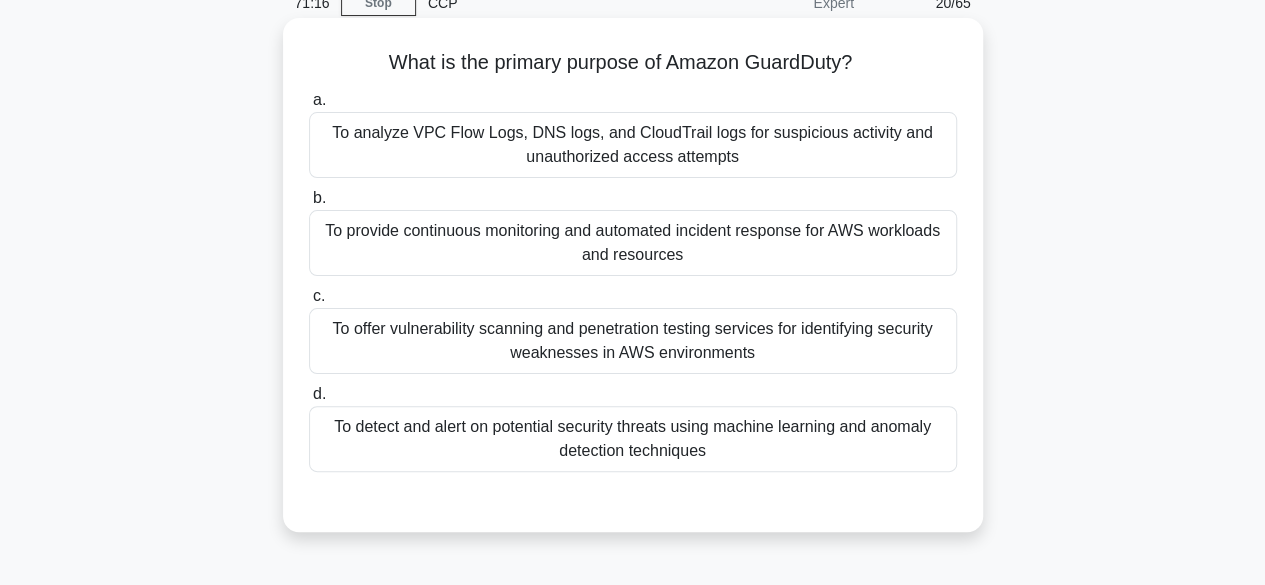 click on "To offer vulnerability scanning and penetration testing services for identifying security weaknesses in AWS environments" at bounding box center (633, 341) 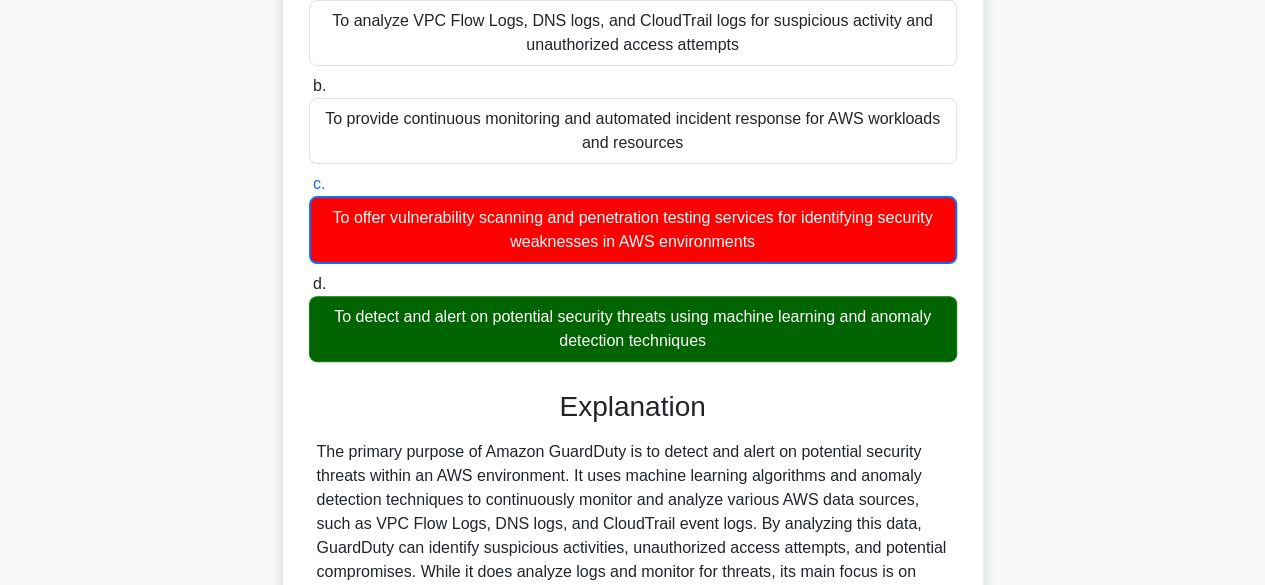 scroll, scrollTop: 495, scrollLeft: 0, axis: vertical 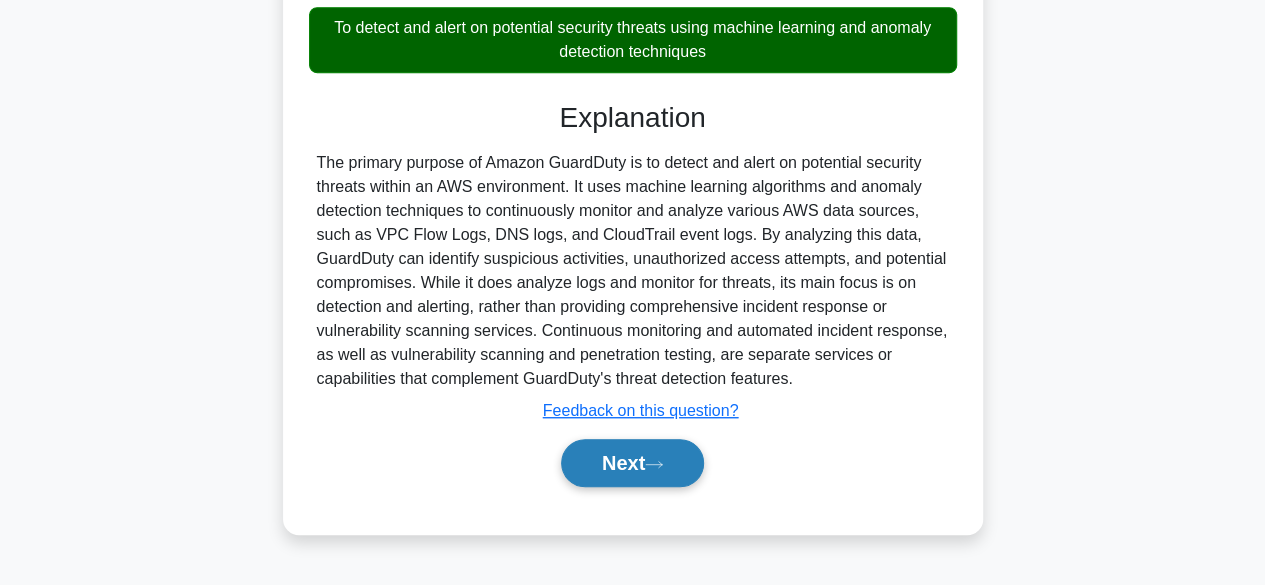 click on "Next" at bounding box center (632, 463) 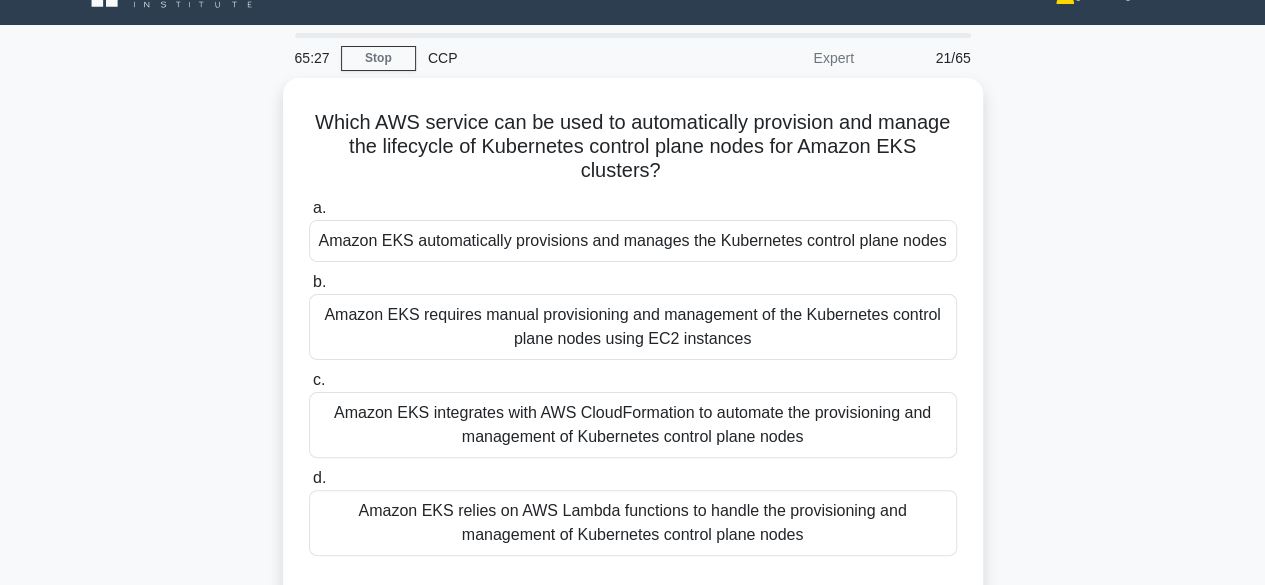 scroll, scrollTop: 0, scrollLeft: 0, axis: both 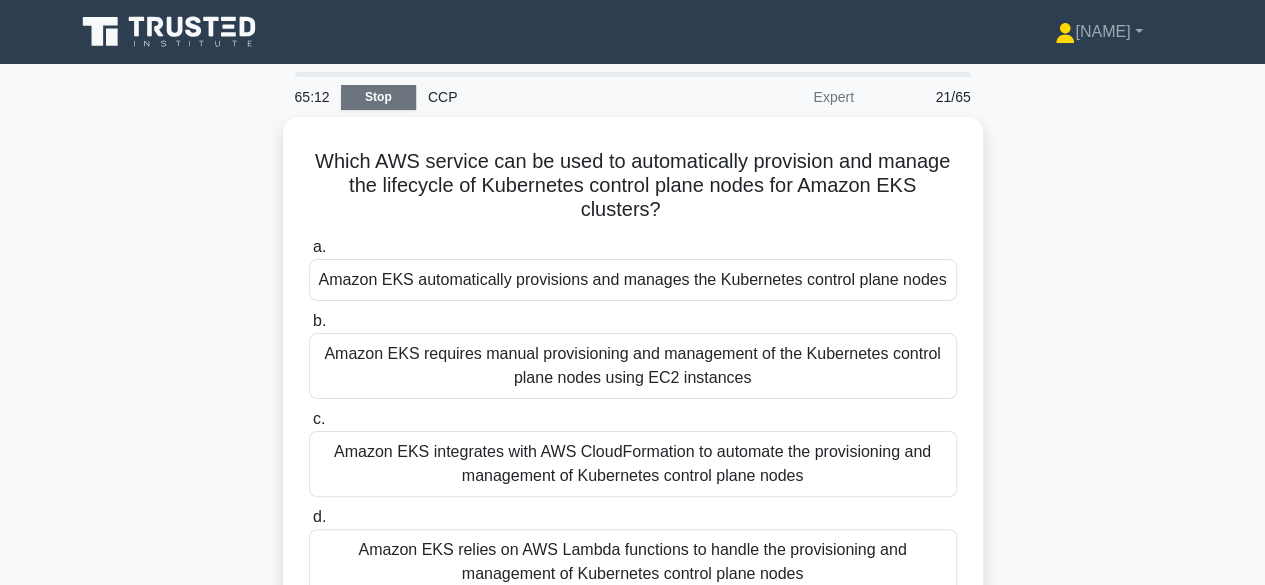 click on "Stop" at bounding box center [378, 97] 